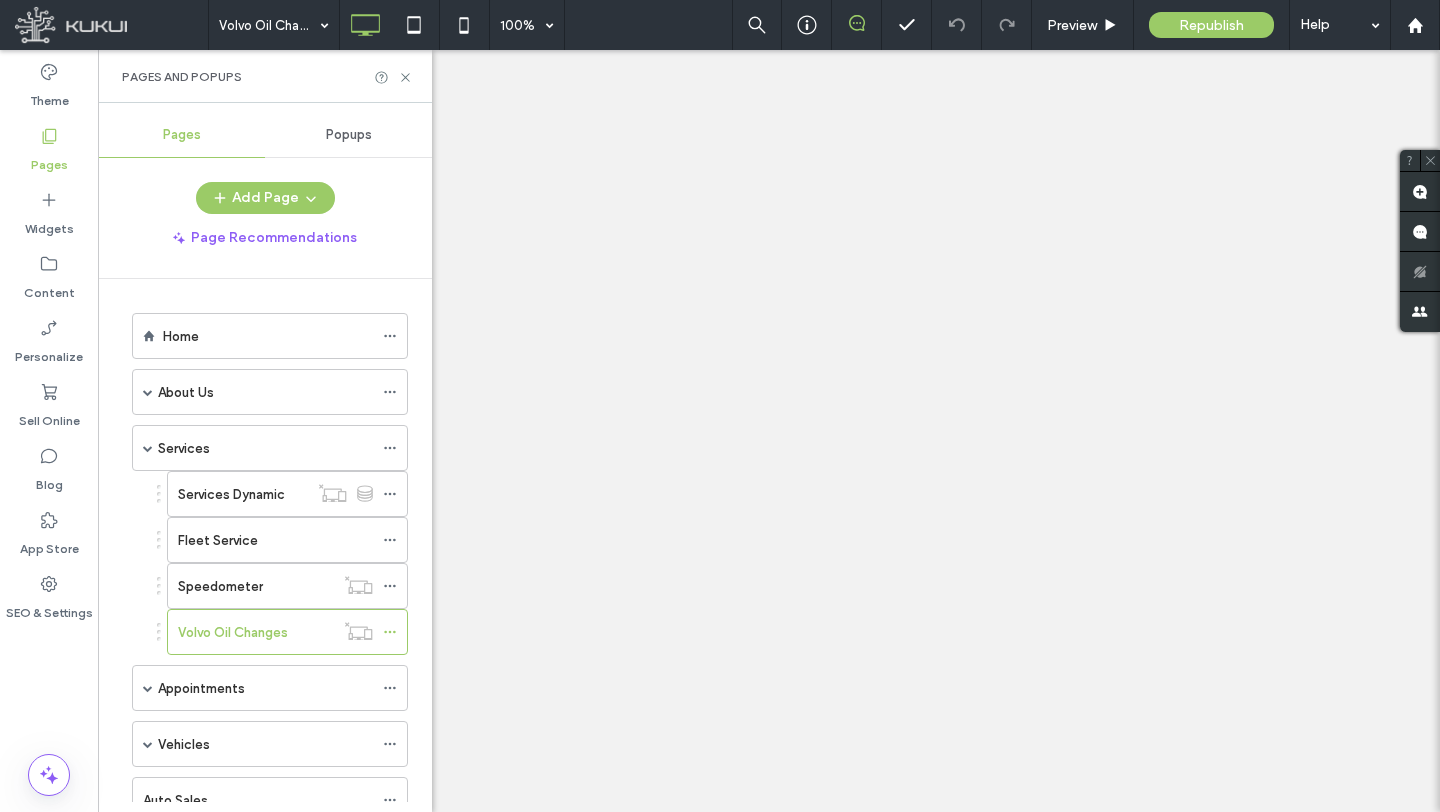 scroll, scrollTop: 0, scrollLeft: 0, axis: both 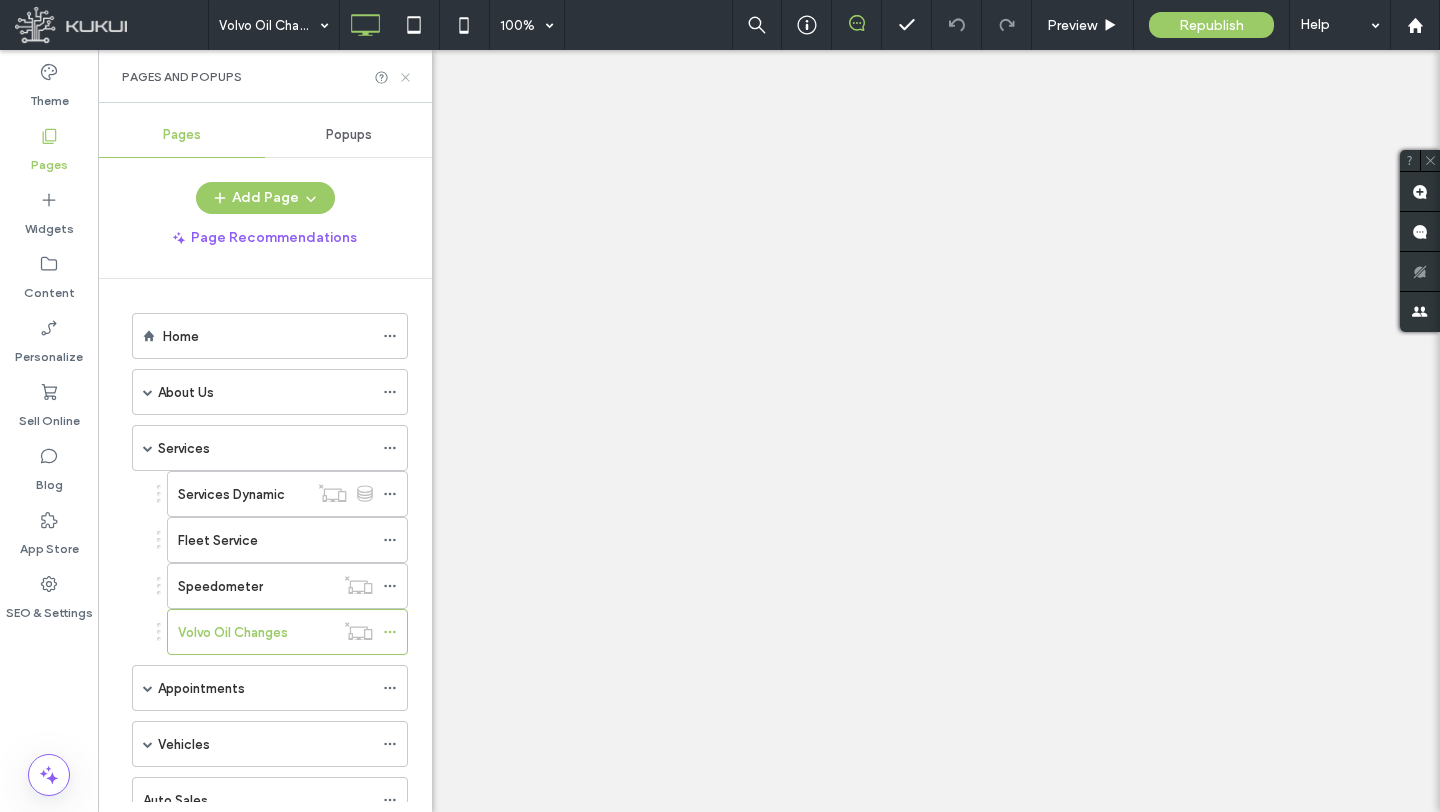 click 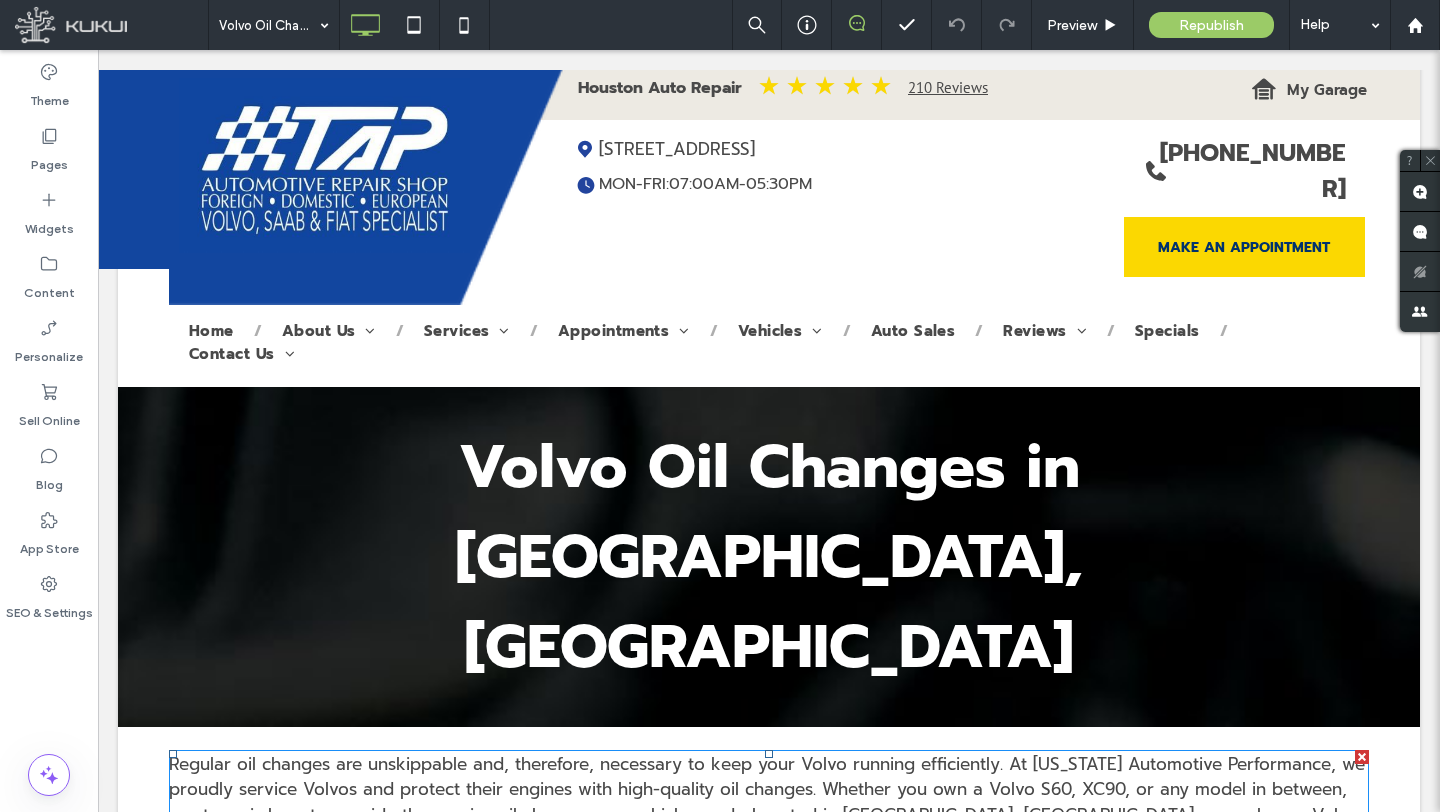 scroll, scrollTop: 800, scrollLeft: 0, axis: vertical 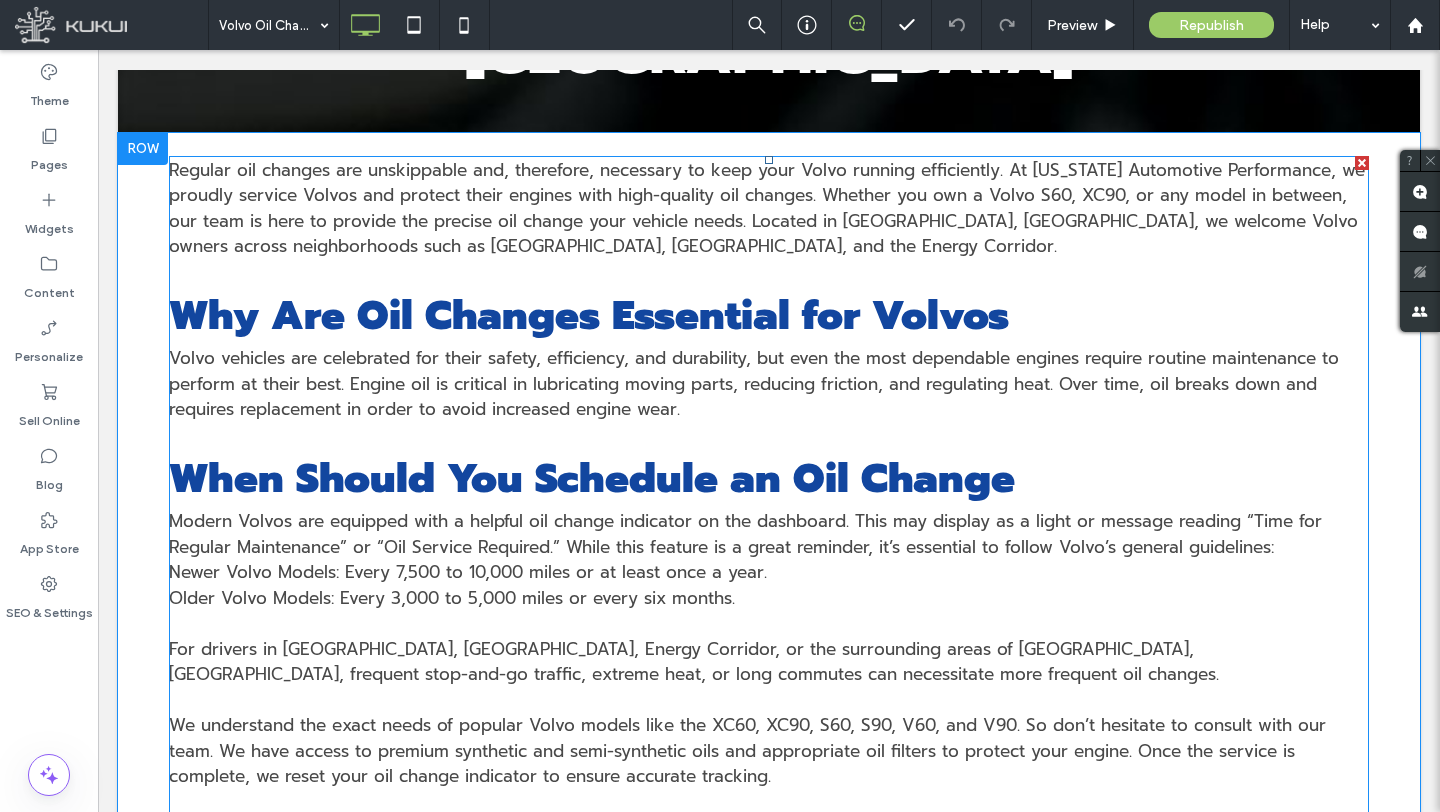 click on "Modern Volvos are equipped with a helpful oil change indicator on the dashboard. This may display as a light or message reading “Time for Regular Maintenance” or “Oil Service Required.” While this feature is a great reminder, it’s essential to follow Volvo’s general guidelines:" at bounding box center [745, 534] 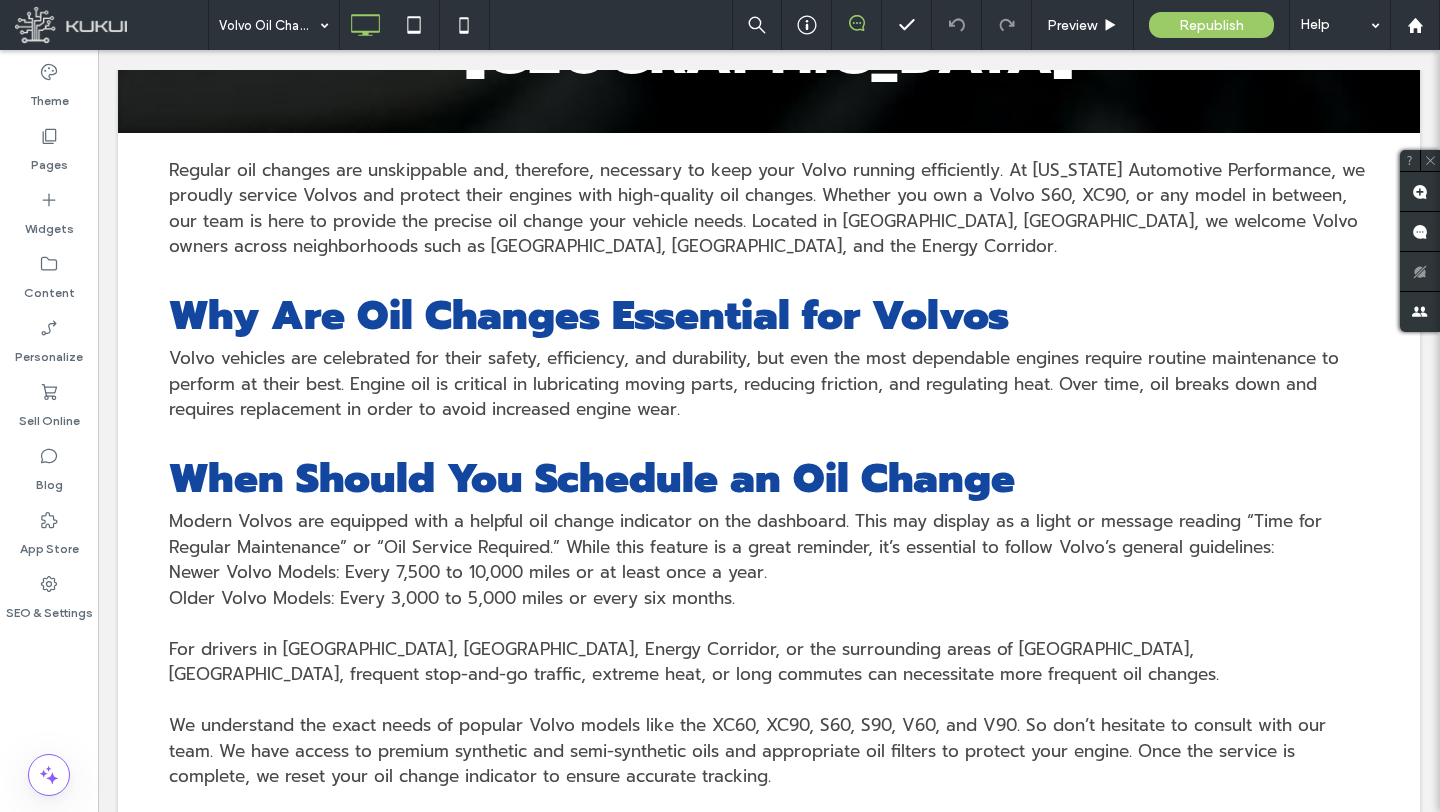 scroll, scrollTop: 0, scrollLeft: 0, axis: both 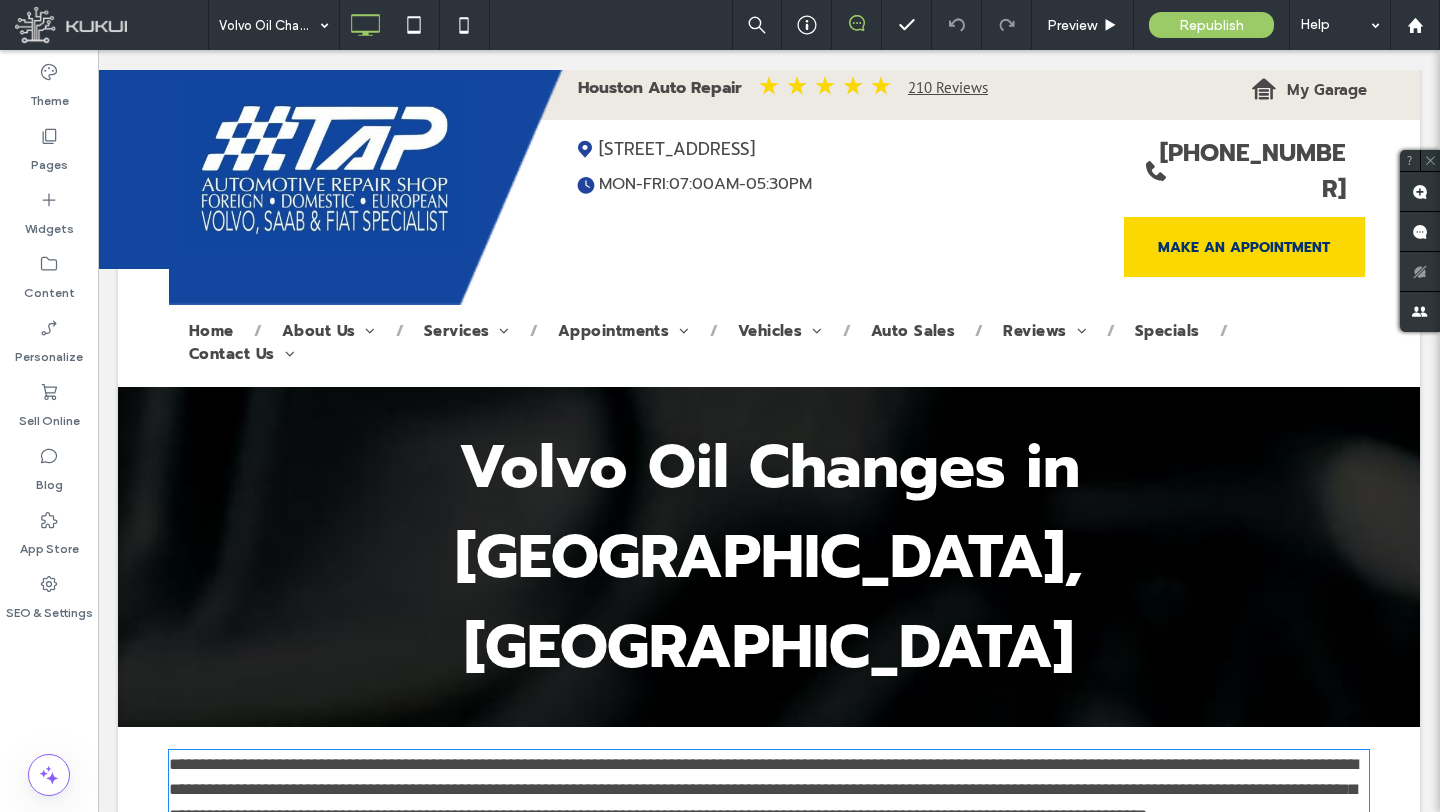 type on "******" 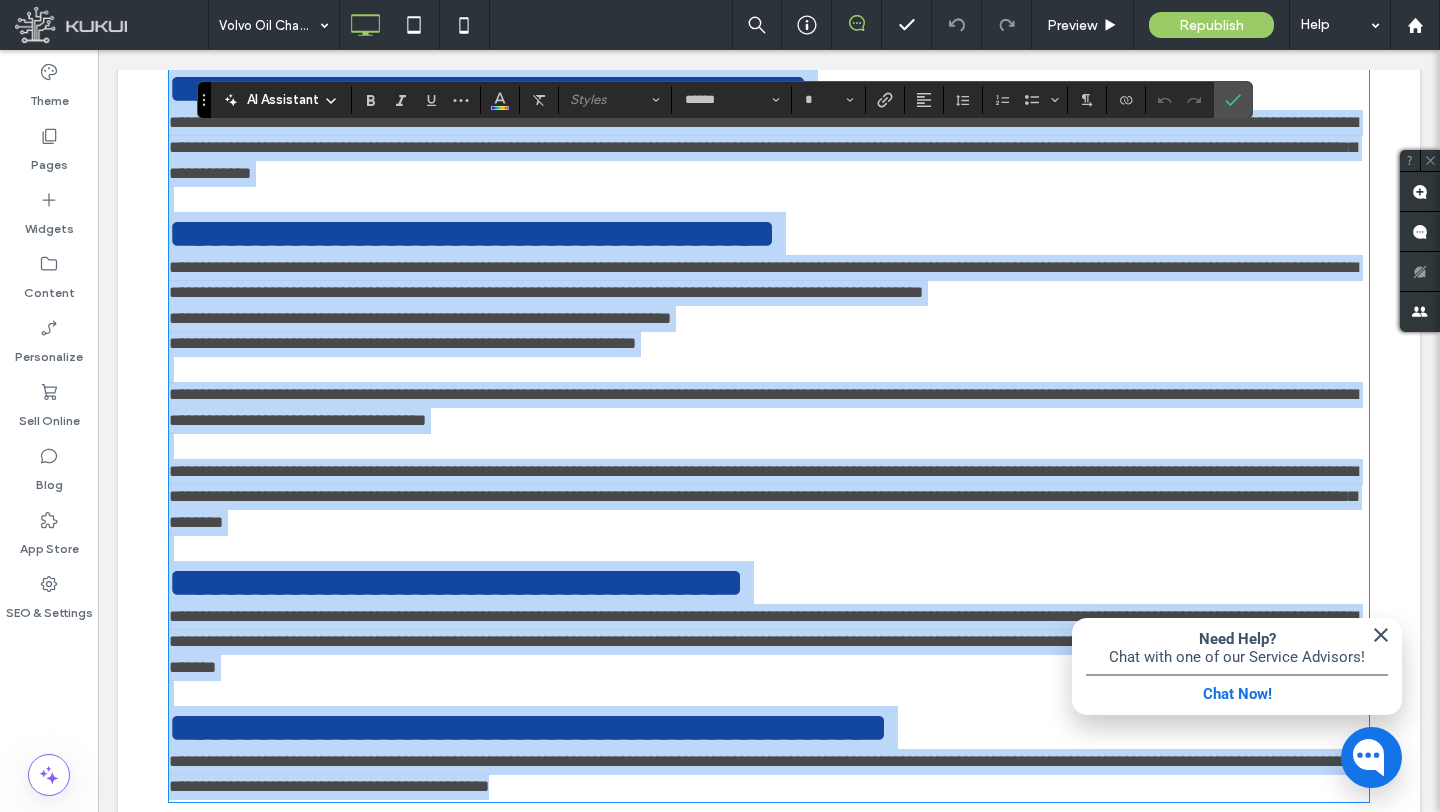 scroll, scrollTop: 715, scrollLeft: 0, axis: vertical 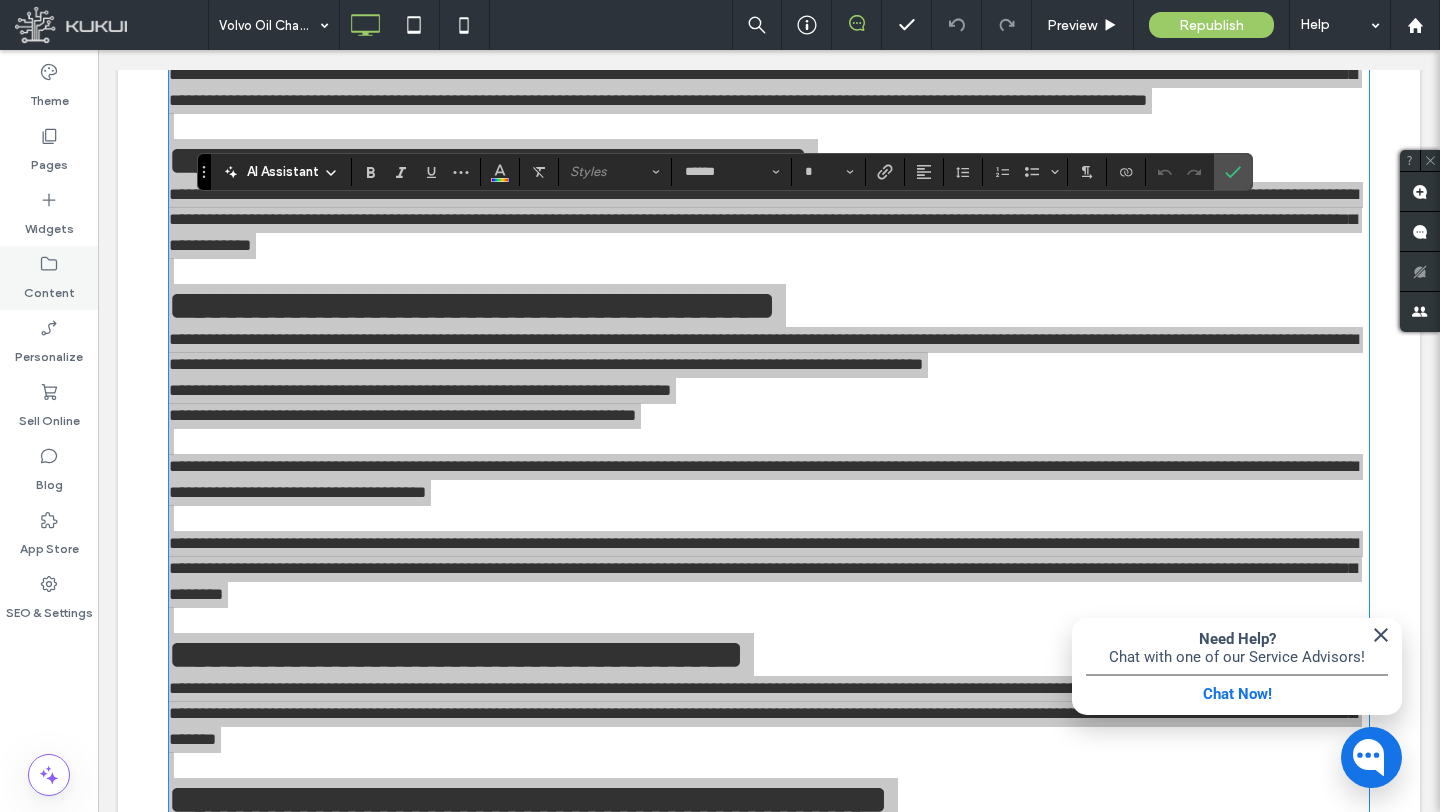 click on "Content" at bounding box center (49, 278) 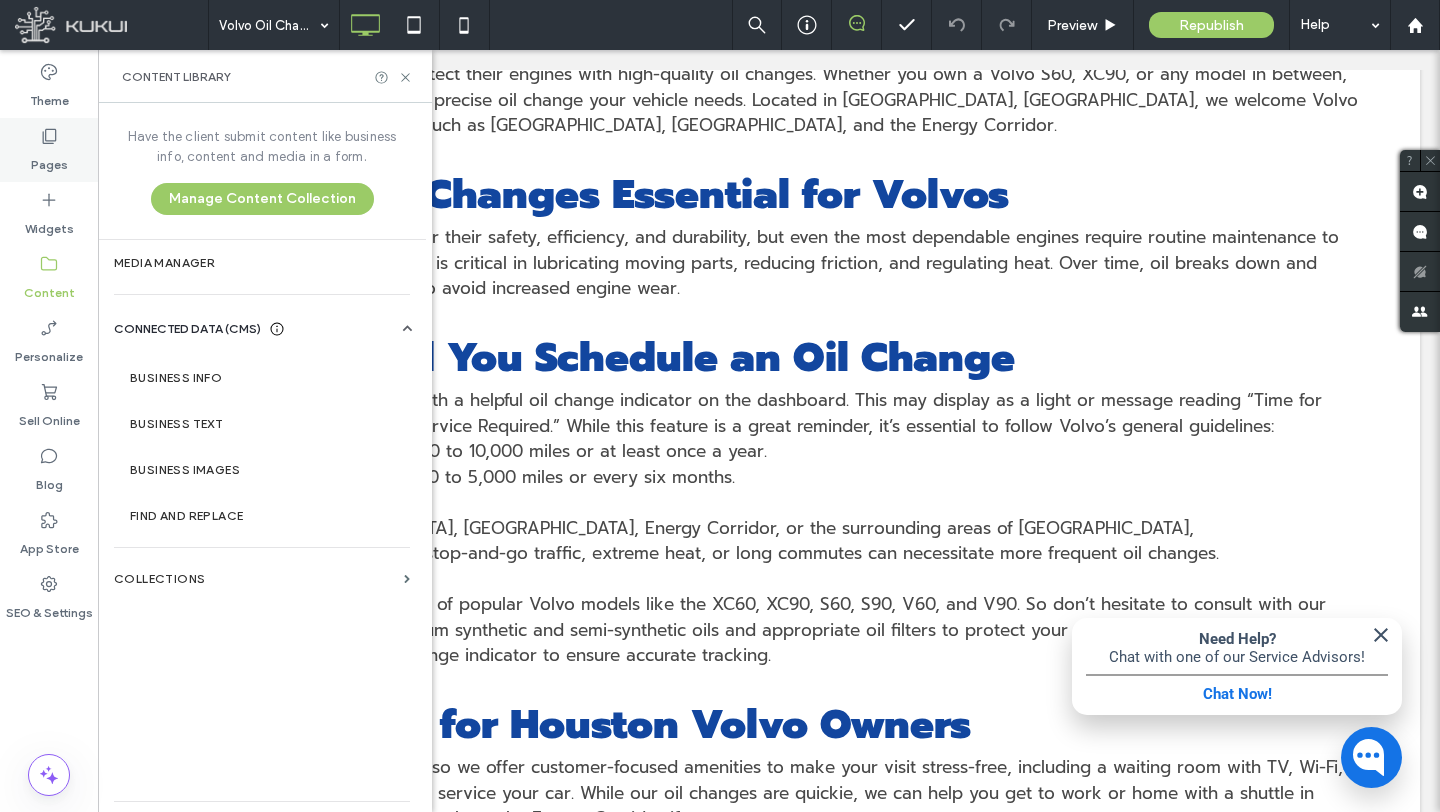 click on "Pages" at bounding box center (49, 160) 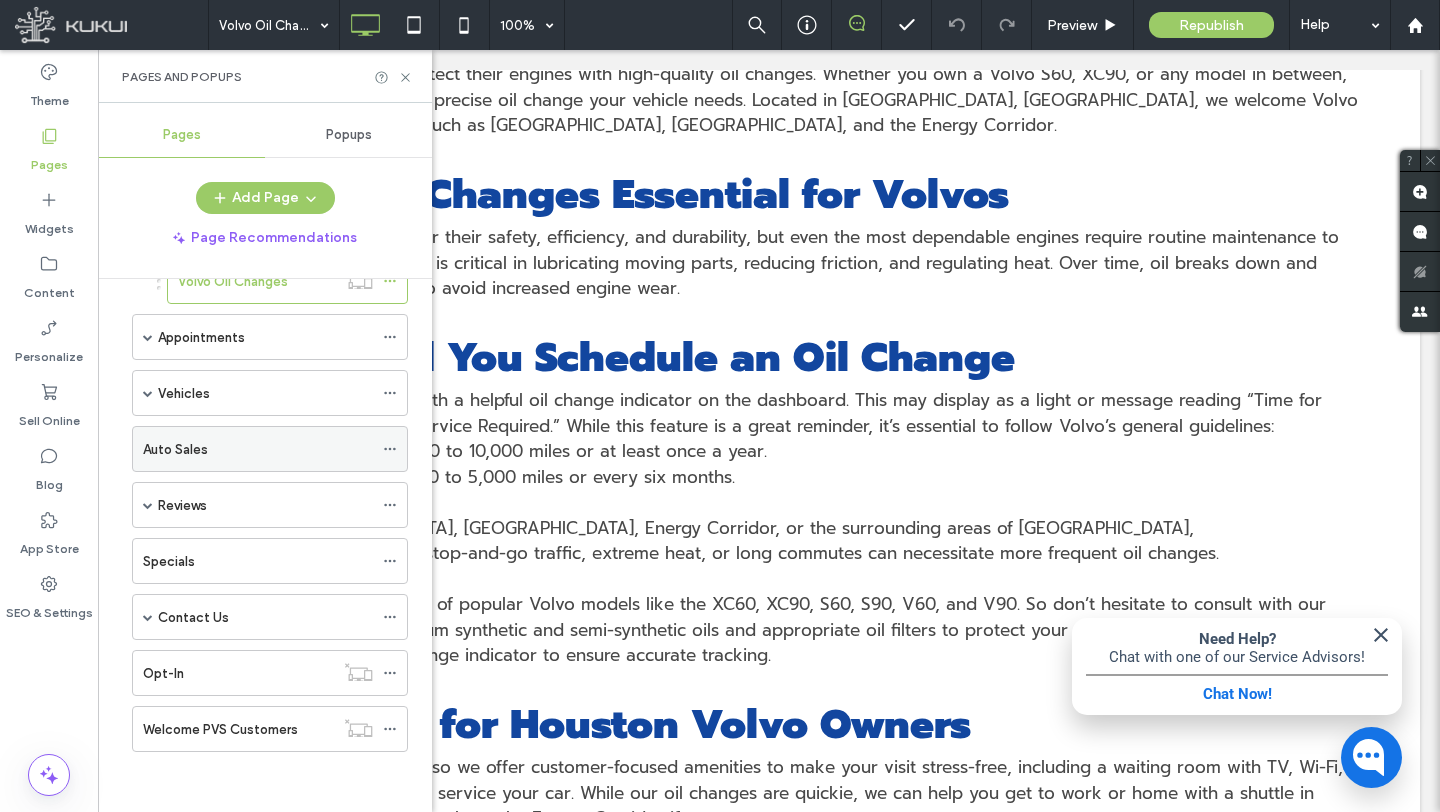 scroll, scrollTop: 0, scrollLeft: 0, axis: both 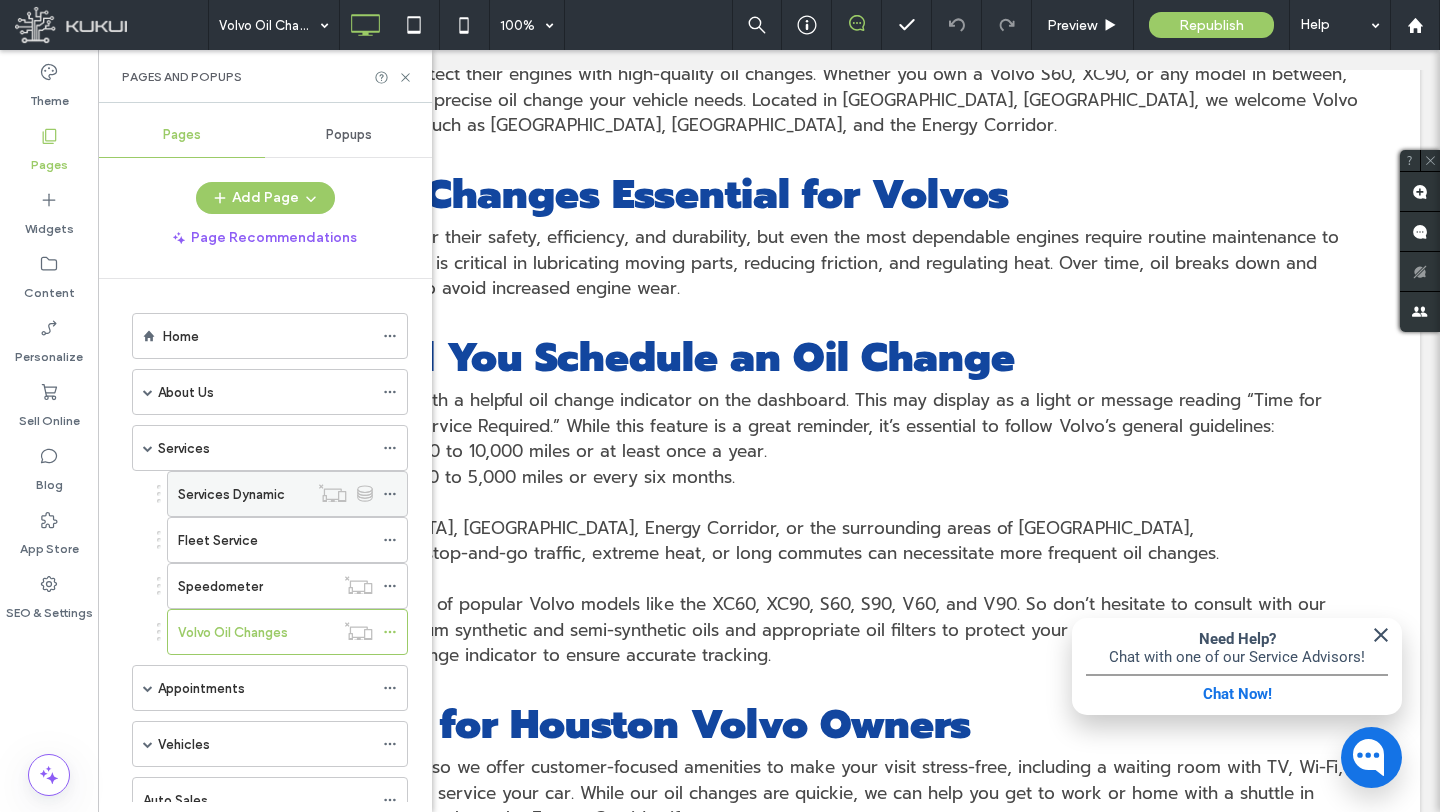 click on "Services Dynamic" at bounding box center [231, 494] 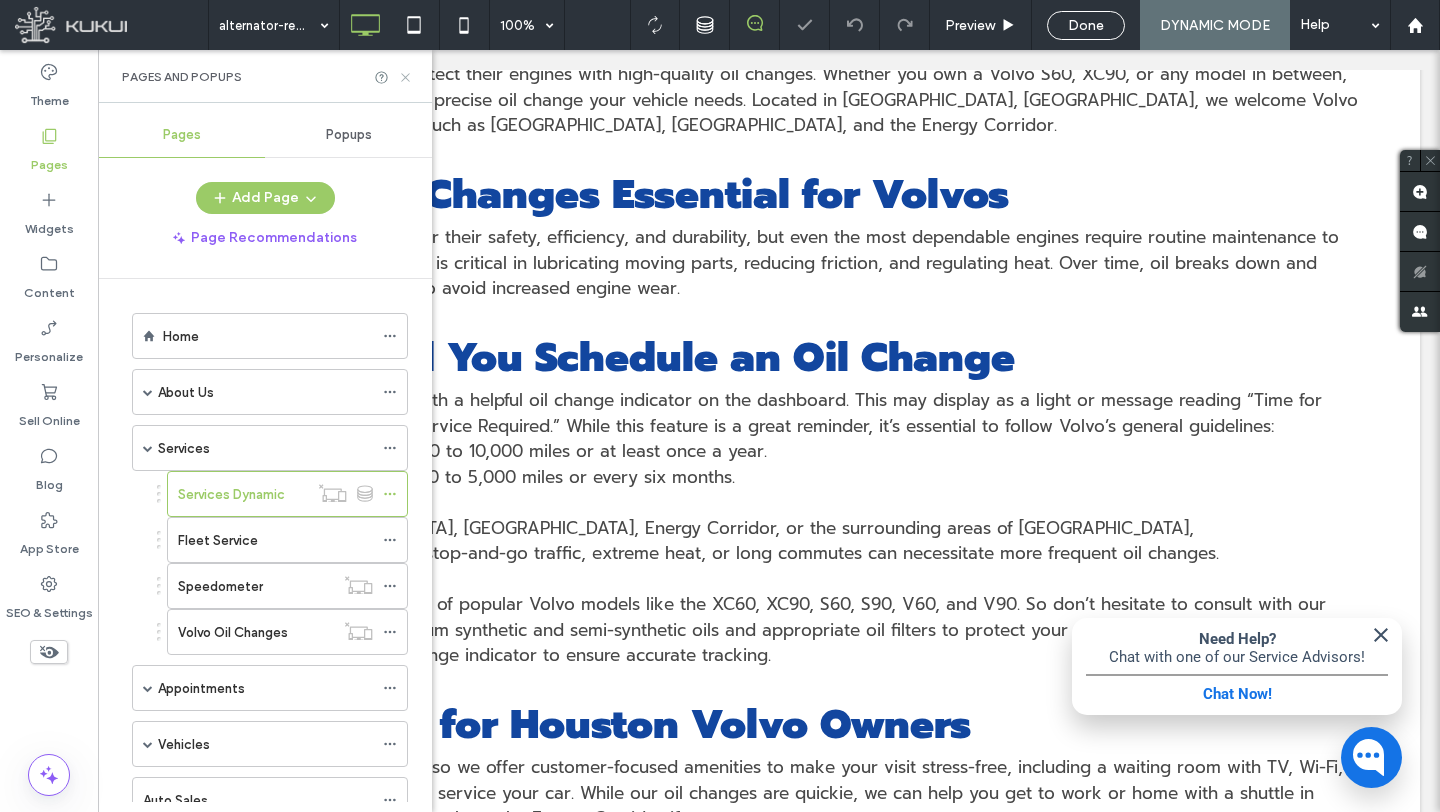 click 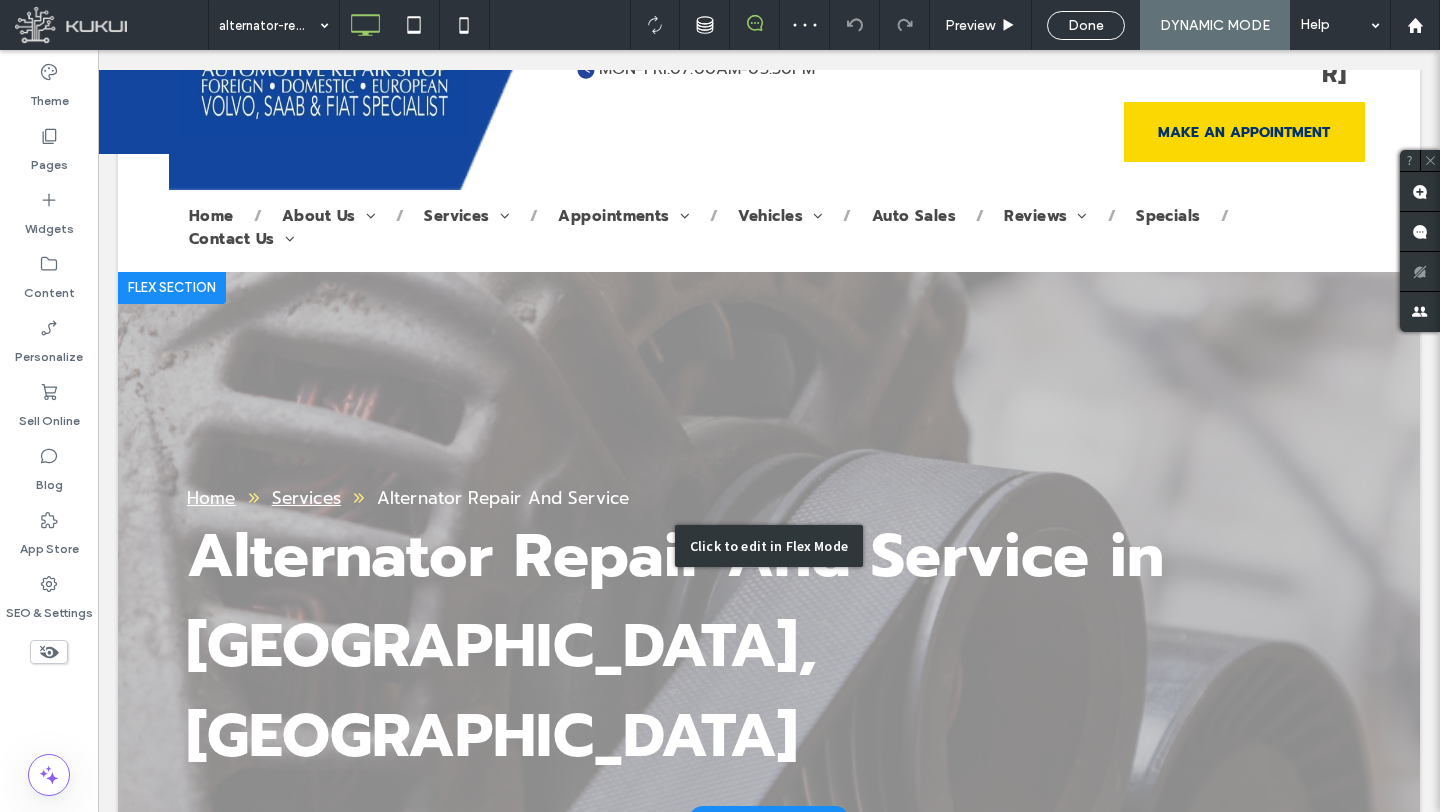 scroll, scrollTop: 56, scrollLeft: 0, axis: vertical 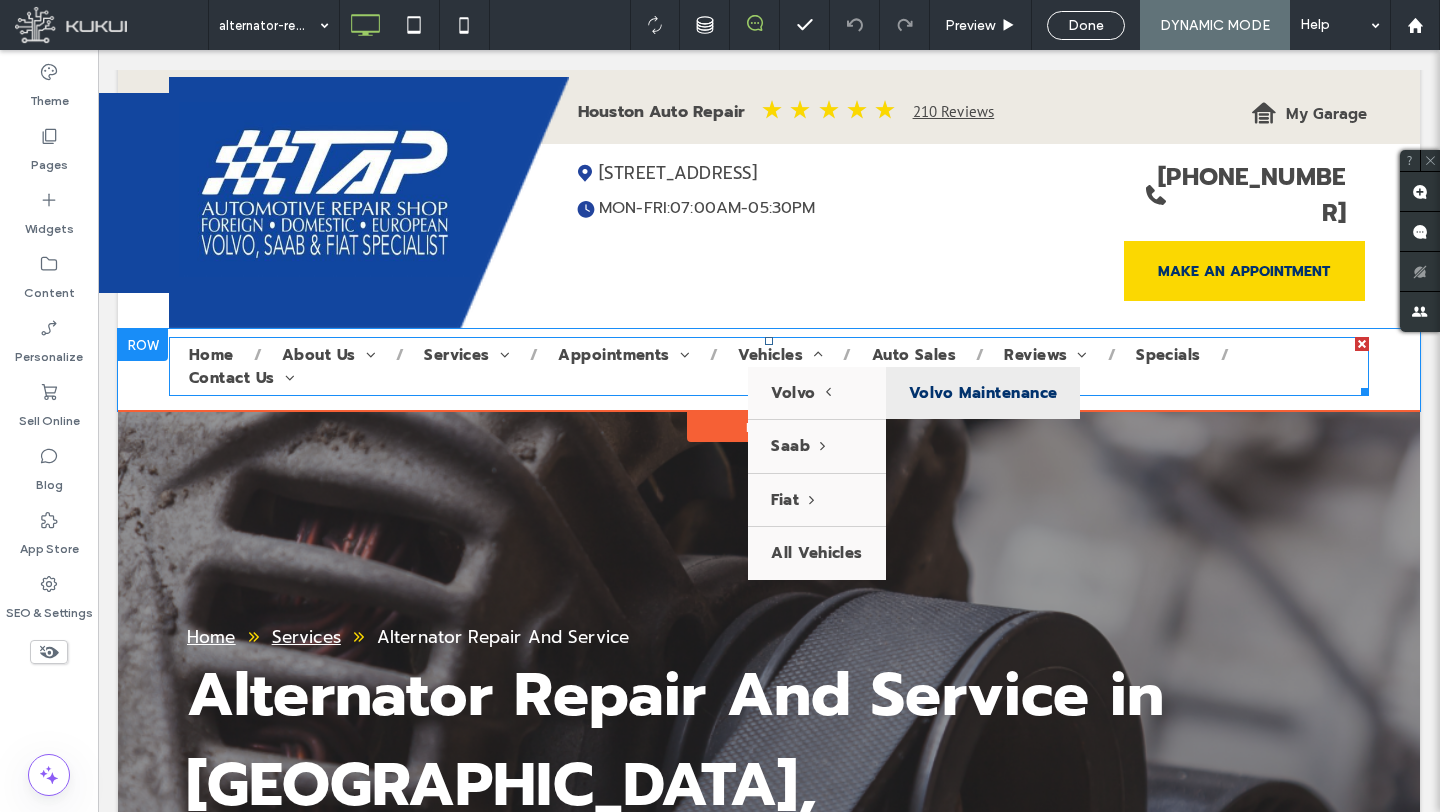 click on "Volvo Maintenance" at bounding box center (983, 393) 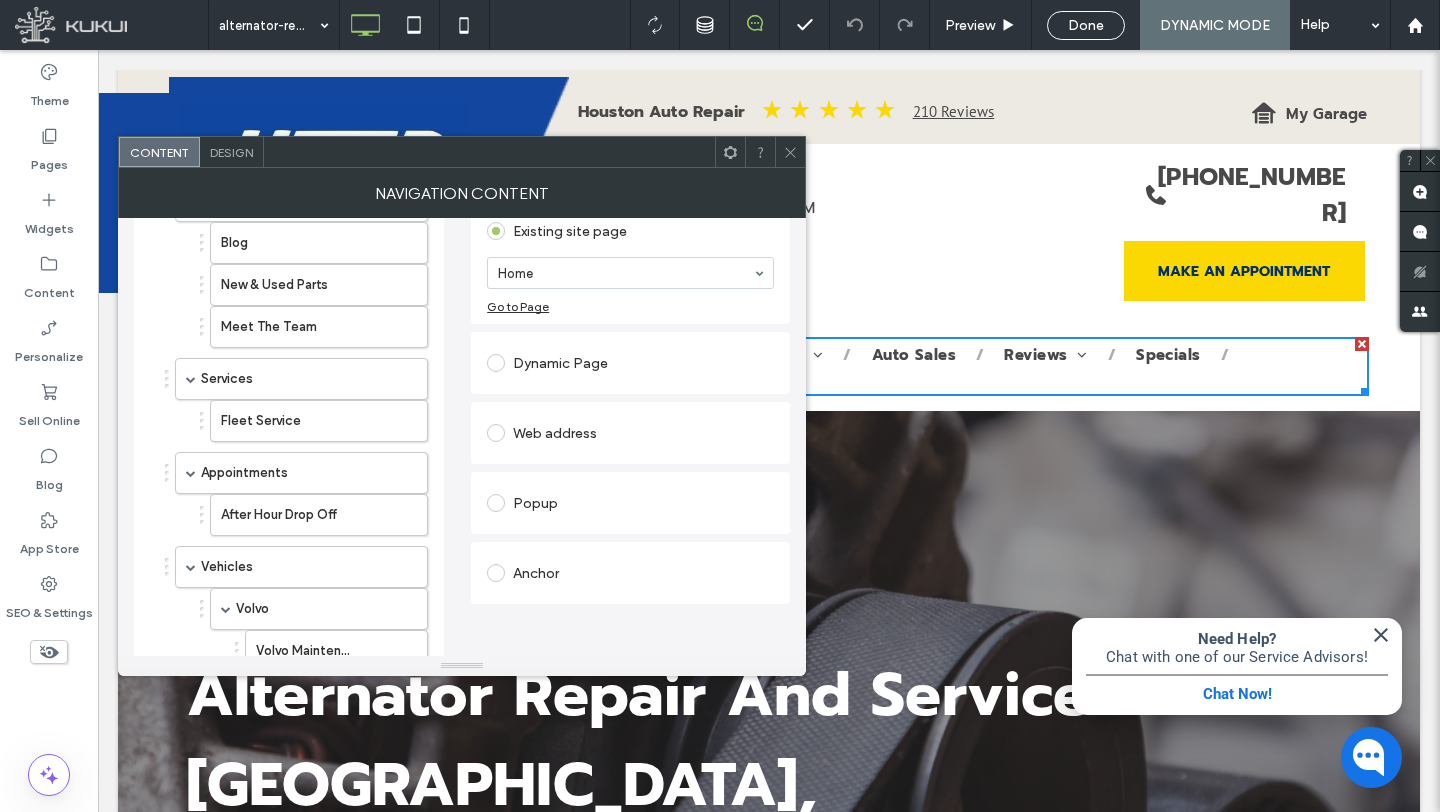 scroll, scrollTop: 193, scrollLeft: 0, axis: vertical 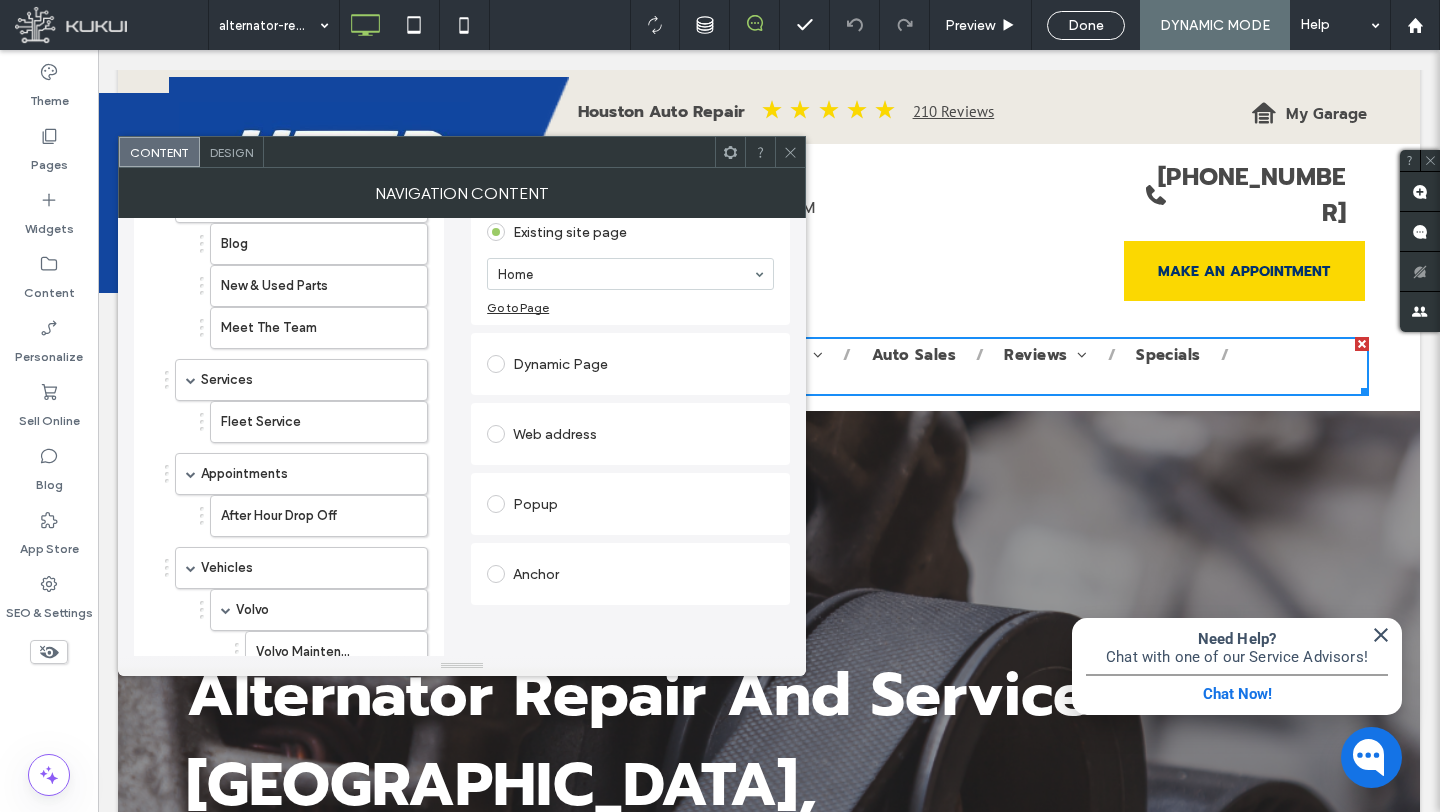 click 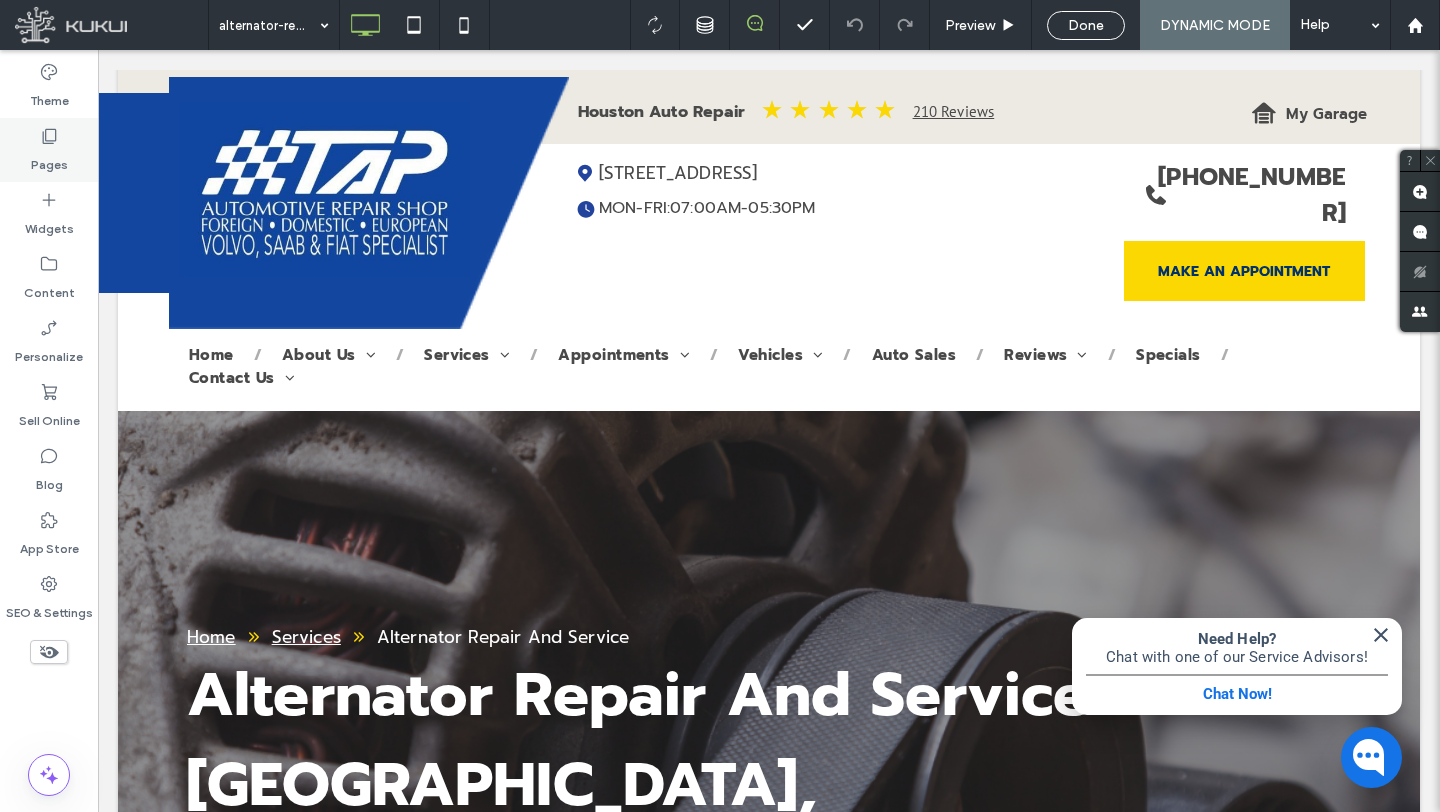 click on "Pages" at bounding box center (49, 160) 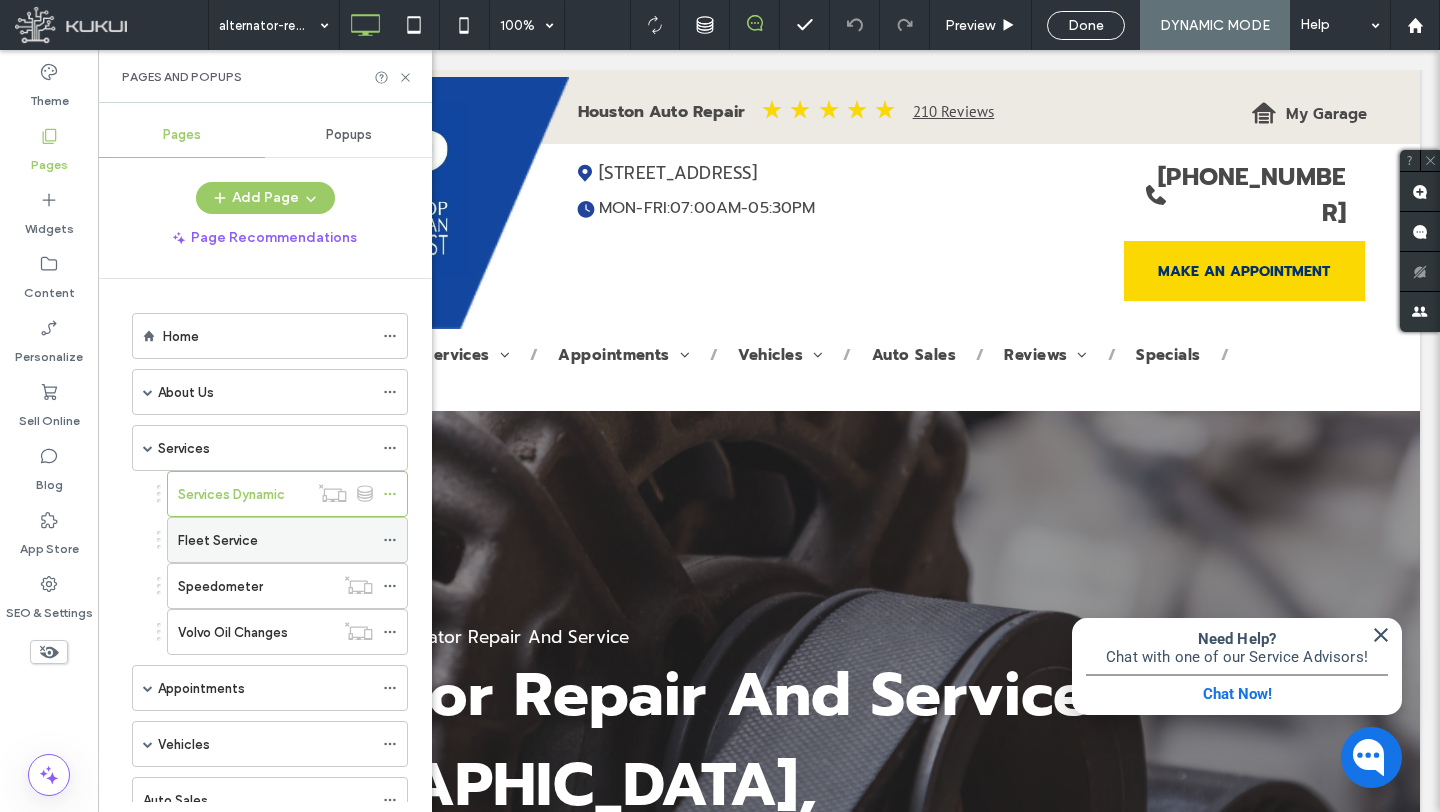 scroll, scrollTop: 153, scrollLeft: 0, axis: vertical 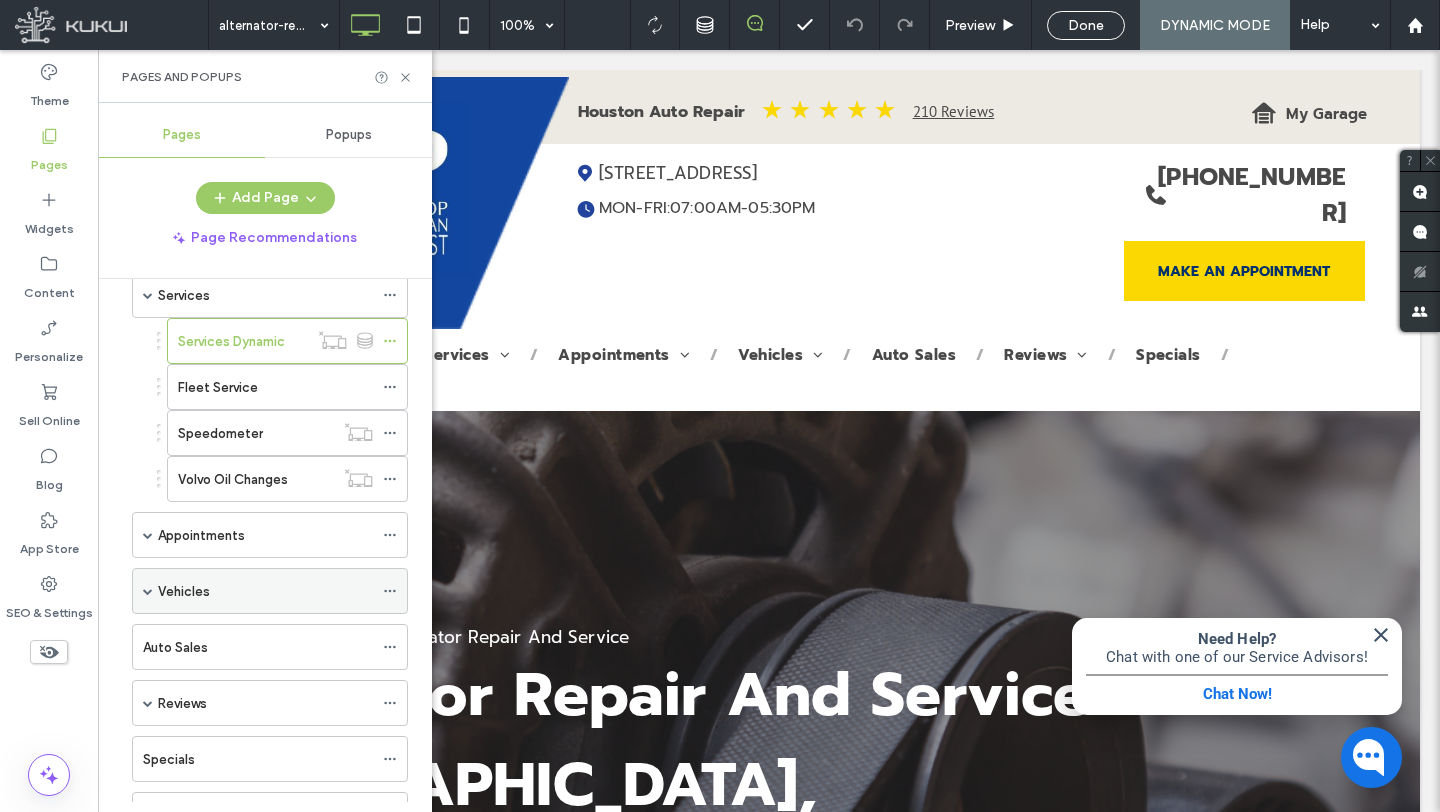 click on "Vehicles" at bounding box center [270, 591] 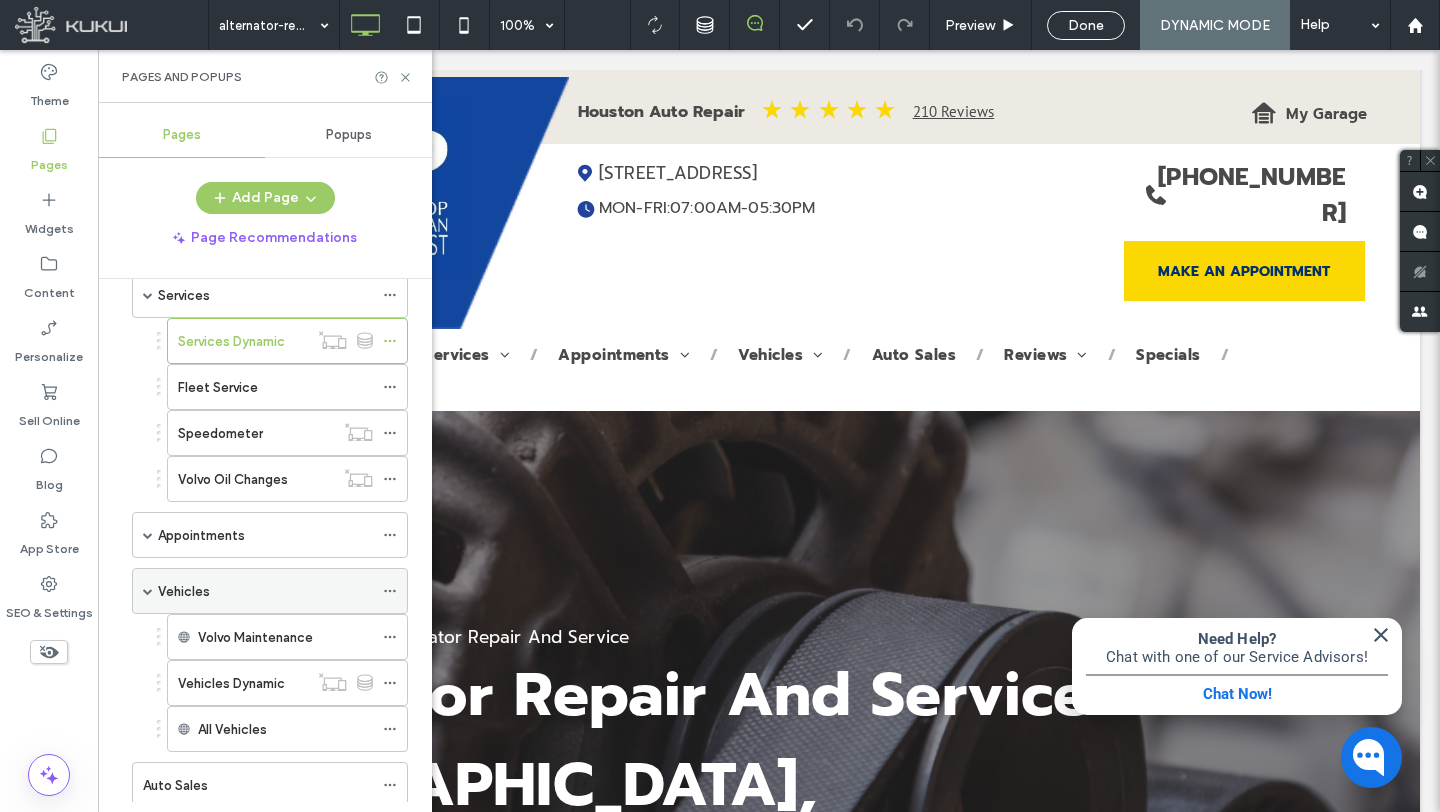 scroll, scrollTop: 277, scrollLeft: 0, axis: vertical 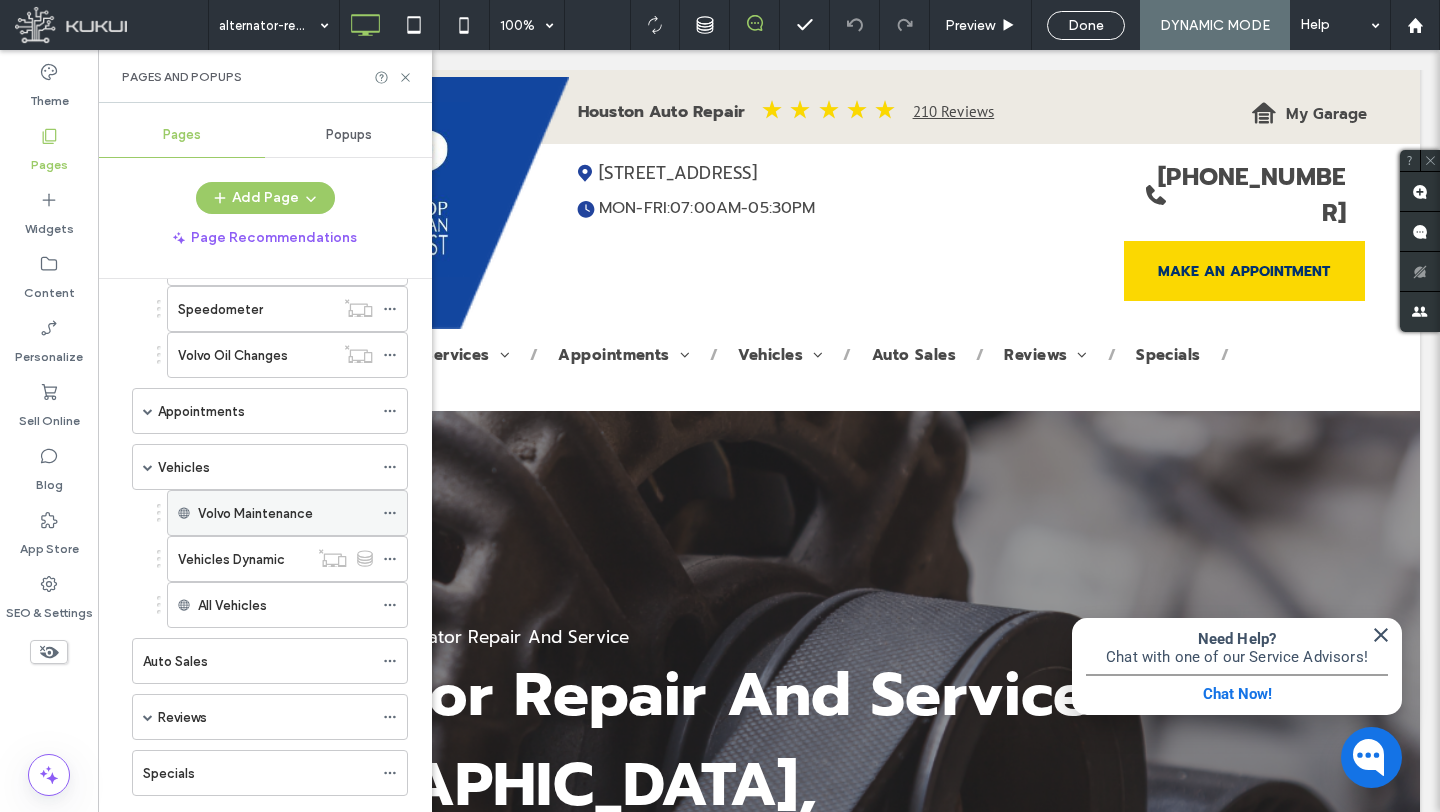 click on "Volvo Maintenance" at bounding box center [255, 513] 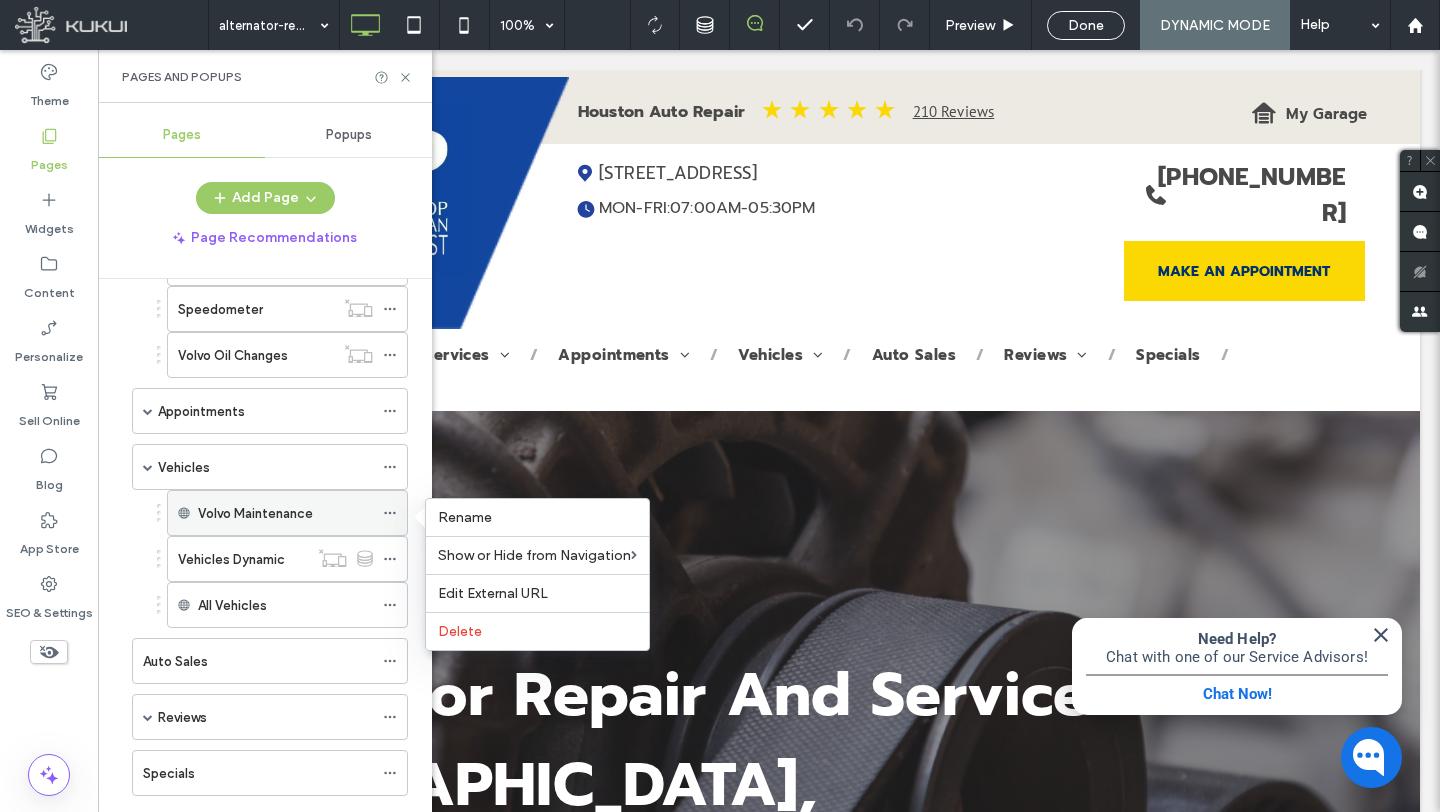 click on "Volvo Maintenance" at bounding box center [285, 513] 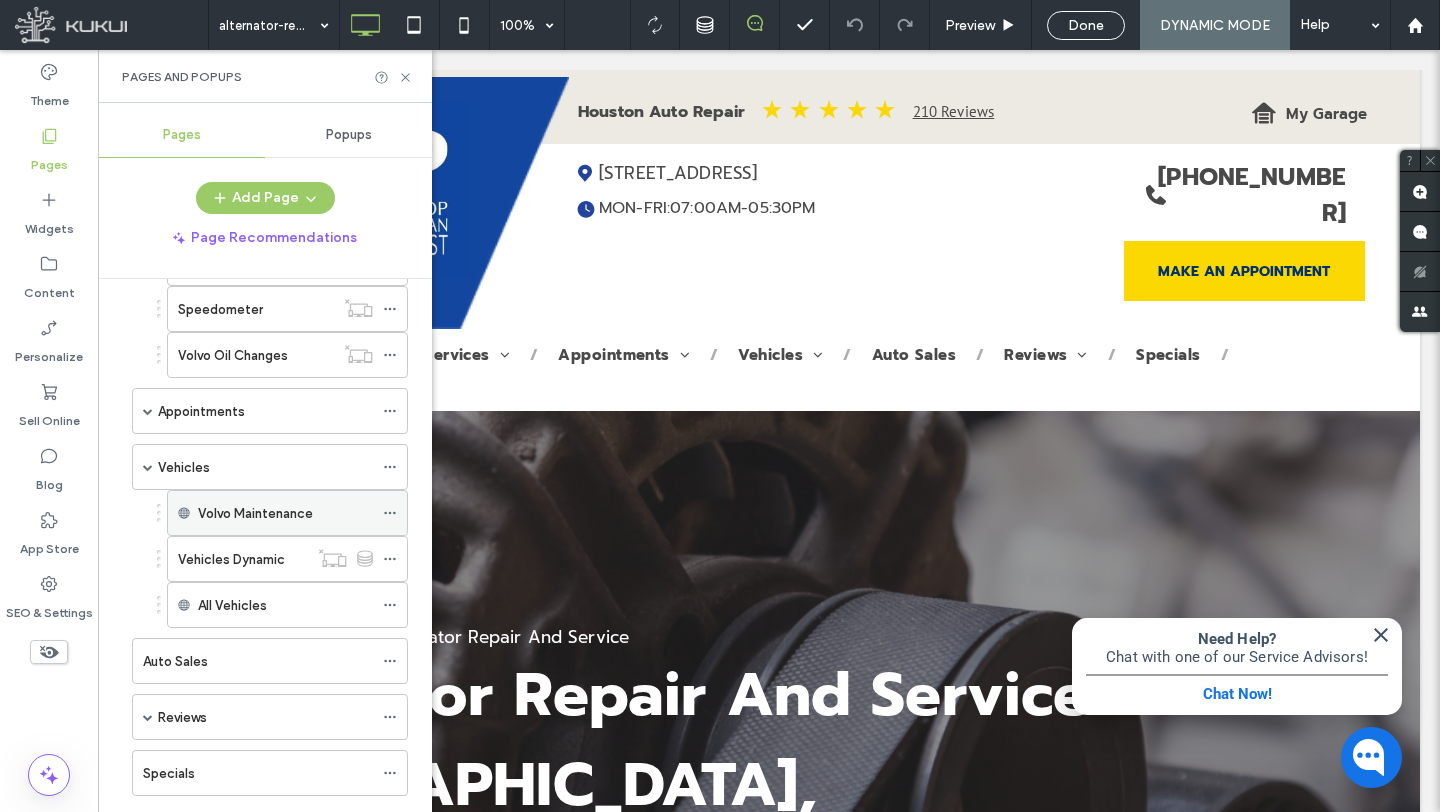 click on "Volvo Maintenance" at bounding box center (285, 513) 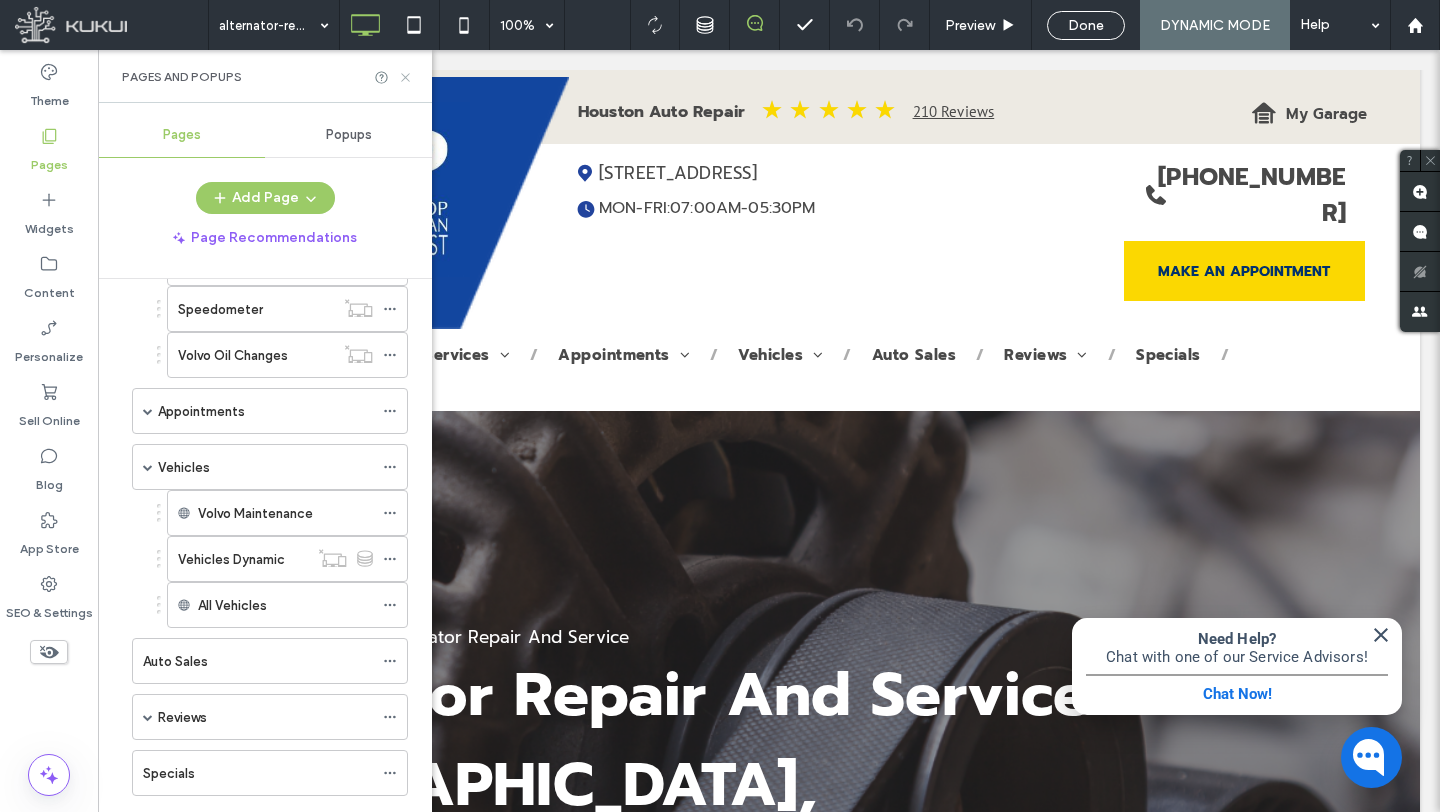 click 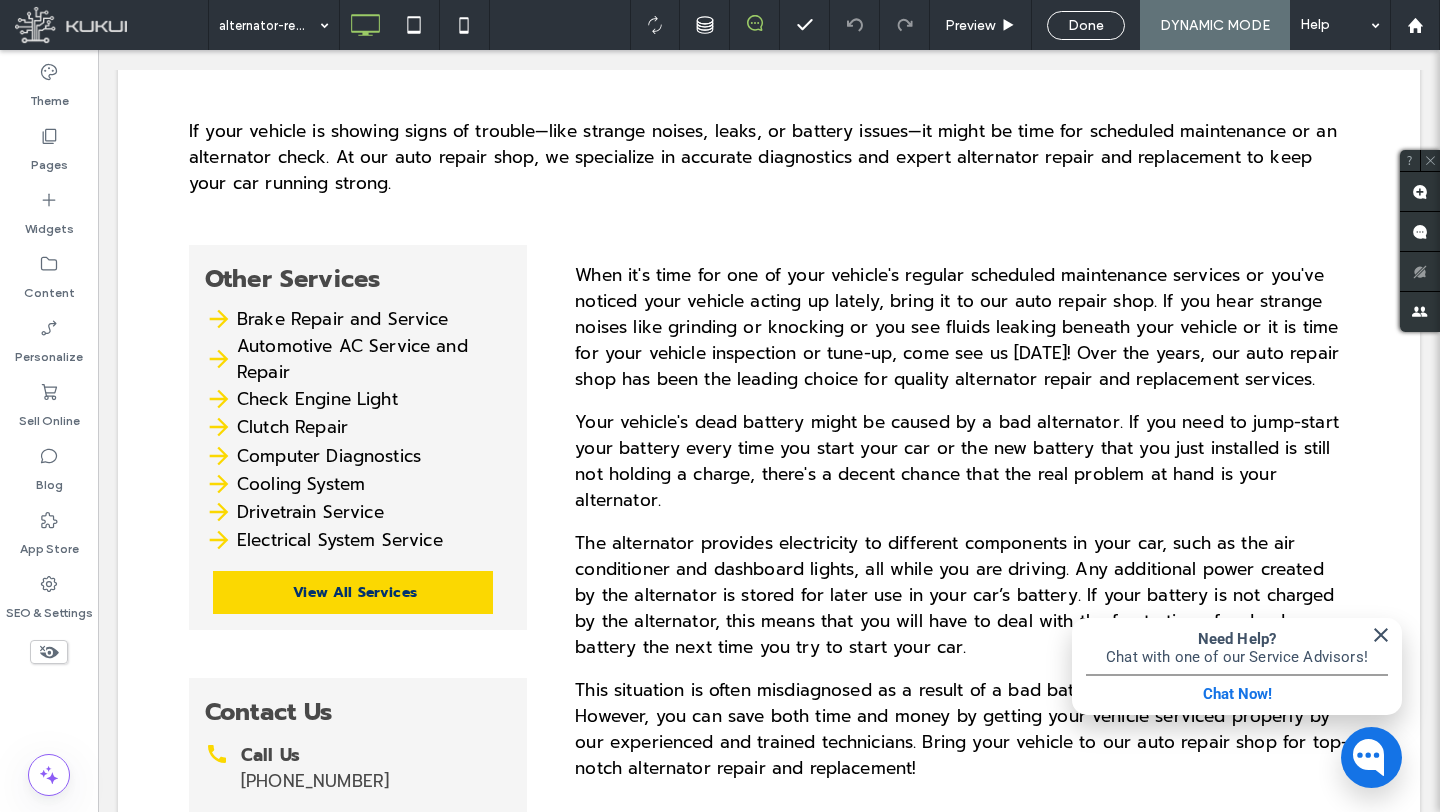 scroll, scrollTop: 499, scrollLeft: 0, axis: vertical 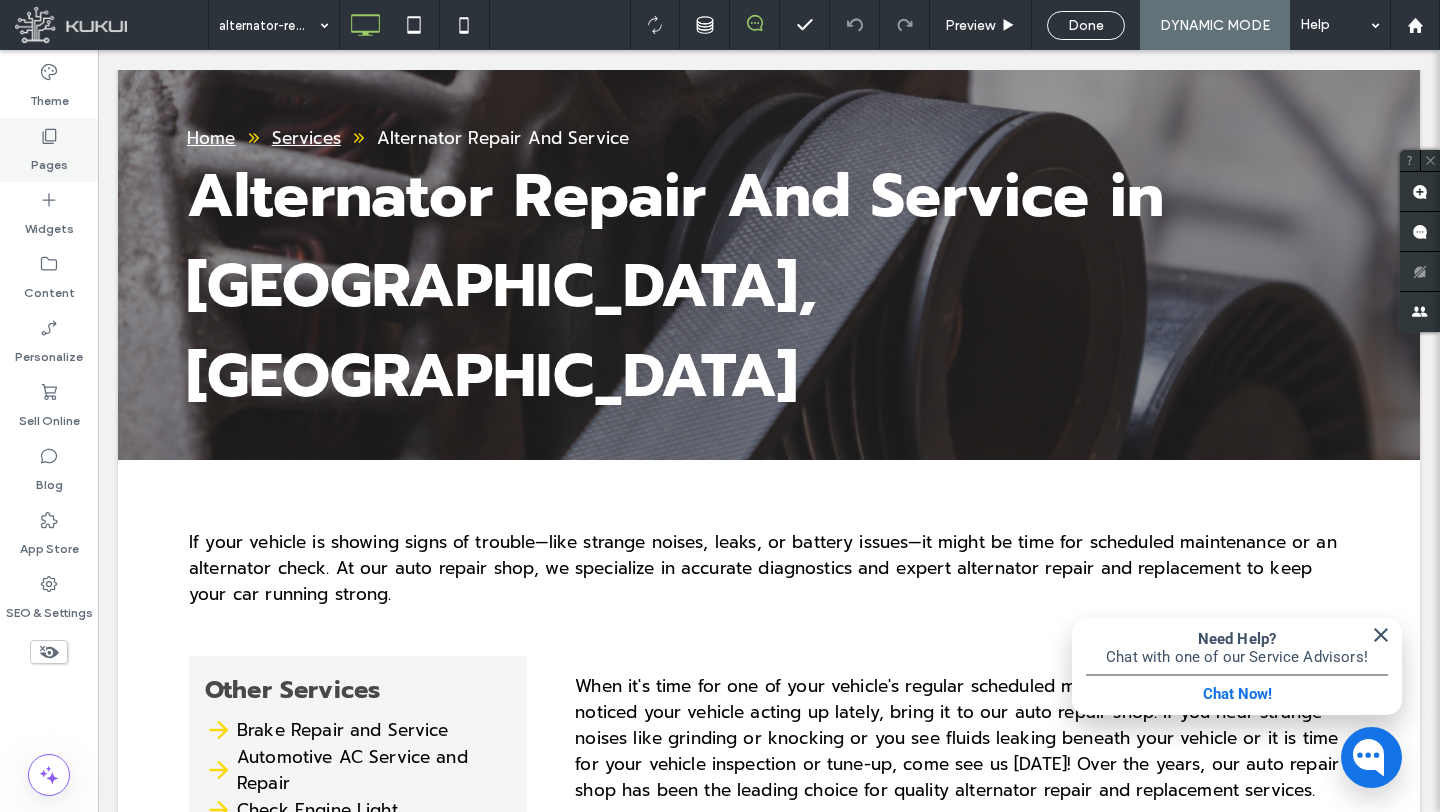 click on "Pages" at bounding box center [49, 160] 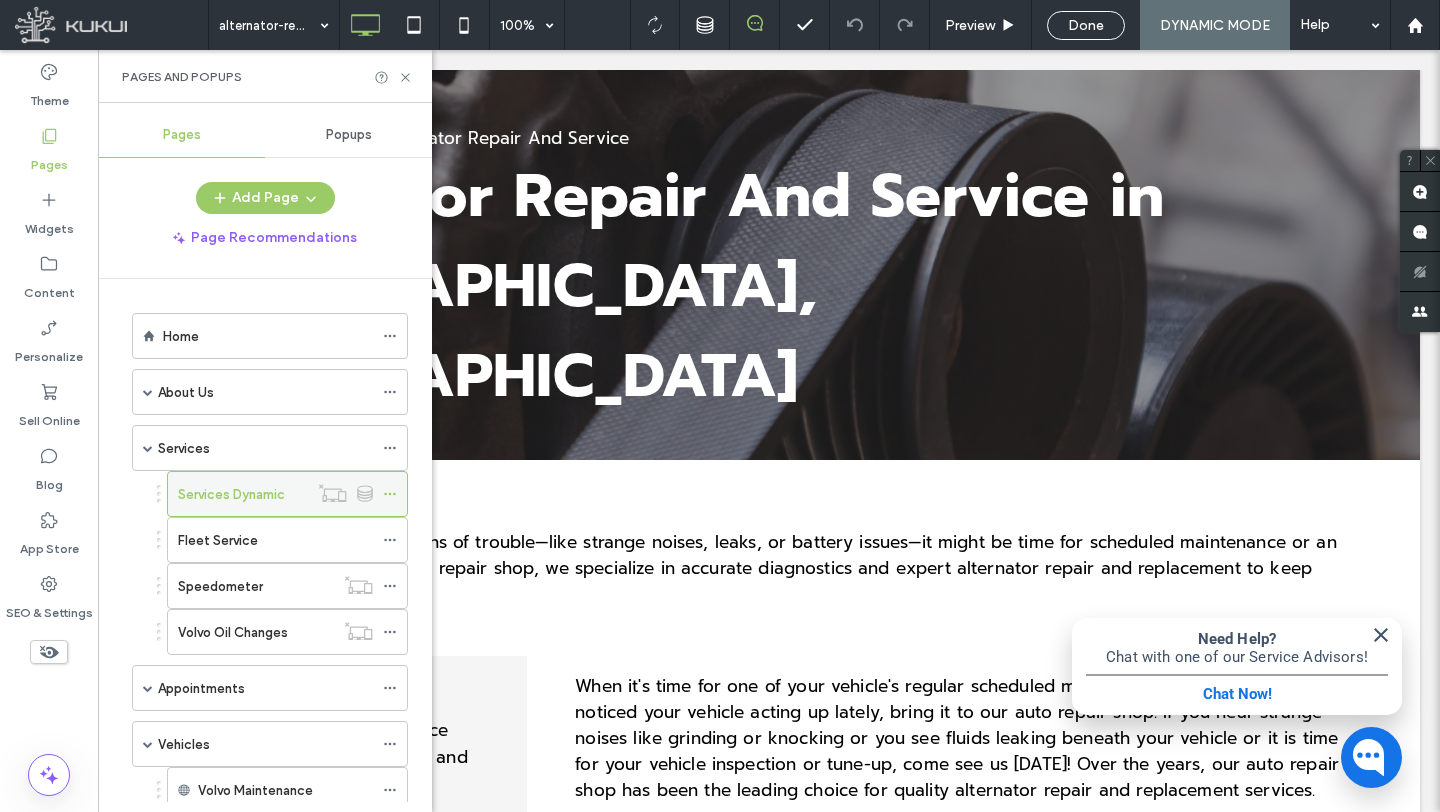 click on "Services Dynamic" at bounding box center (243, 494) 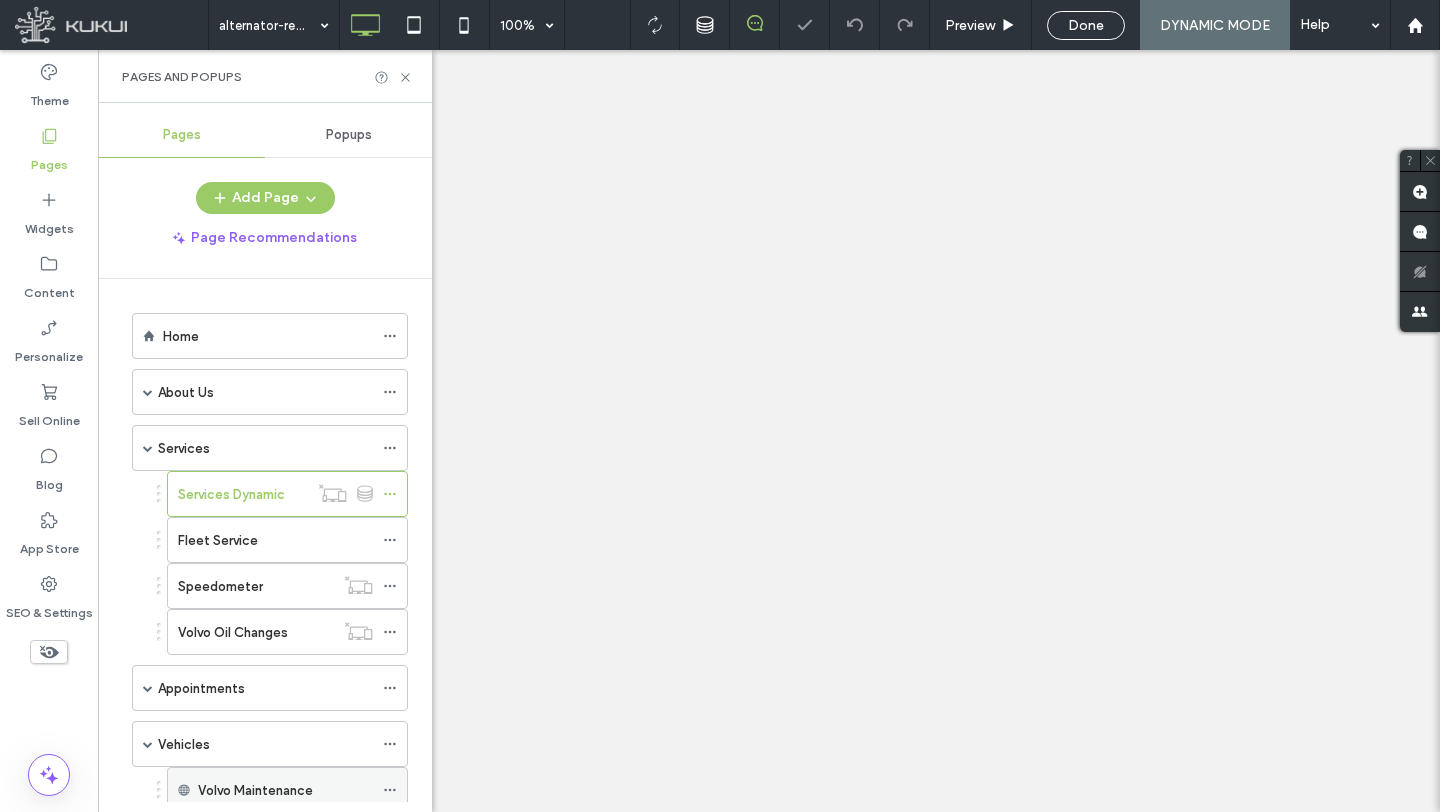click on "Volvo Maintenance" at bounding box center (255, 790) 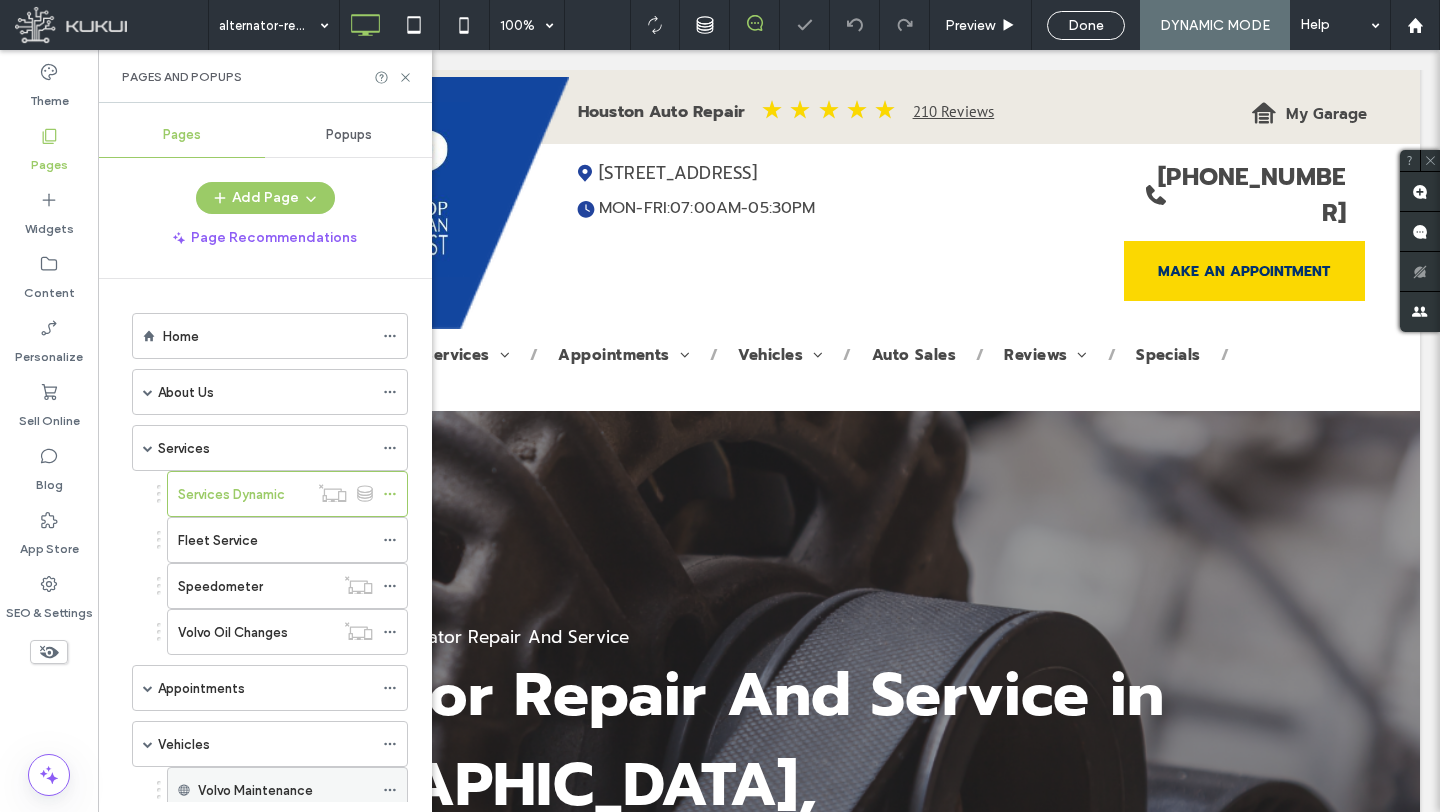 scroll, scrollTop: 0, scrollLeft: 0, axis: both 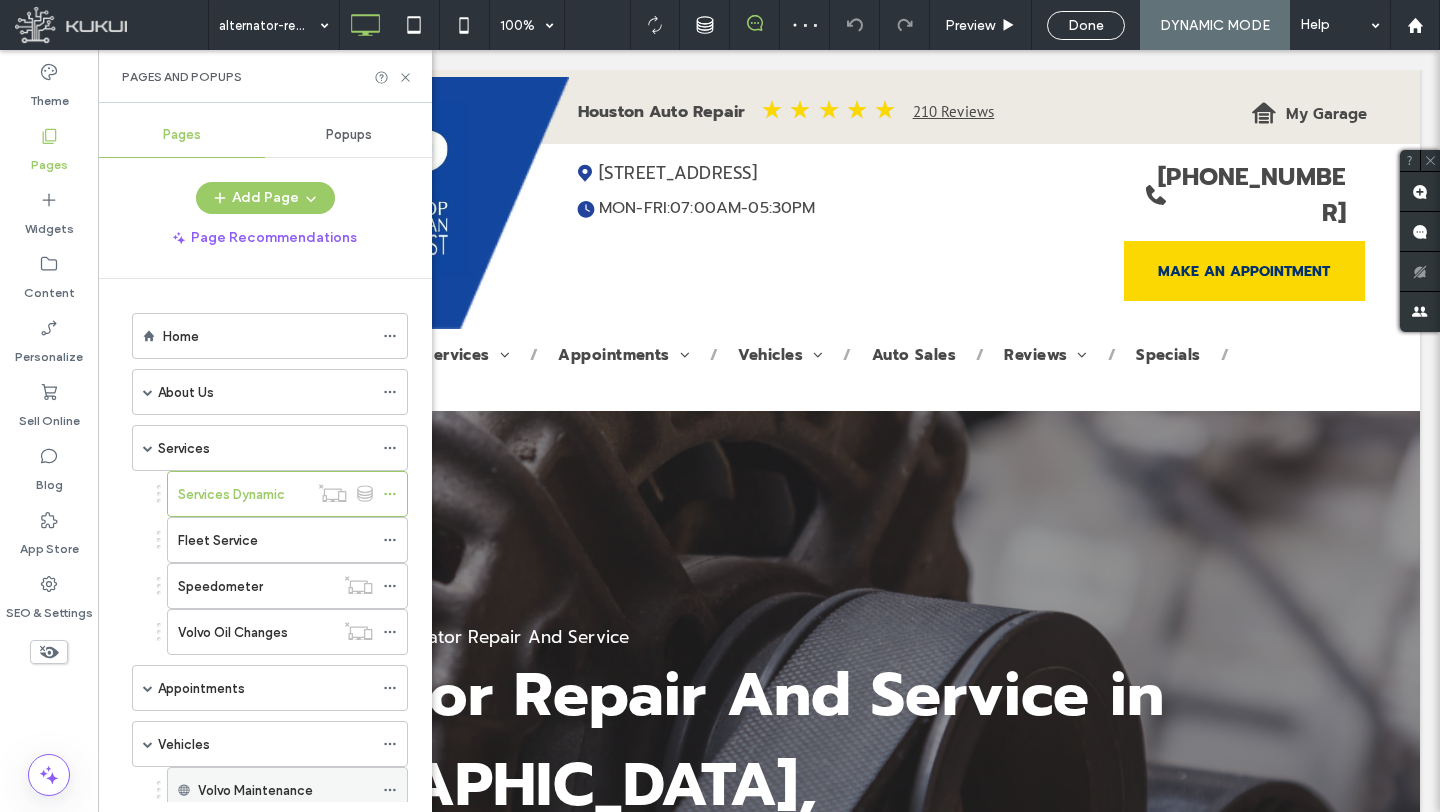 click on "Volvo Maintenance" at bounding box center [255, 790] 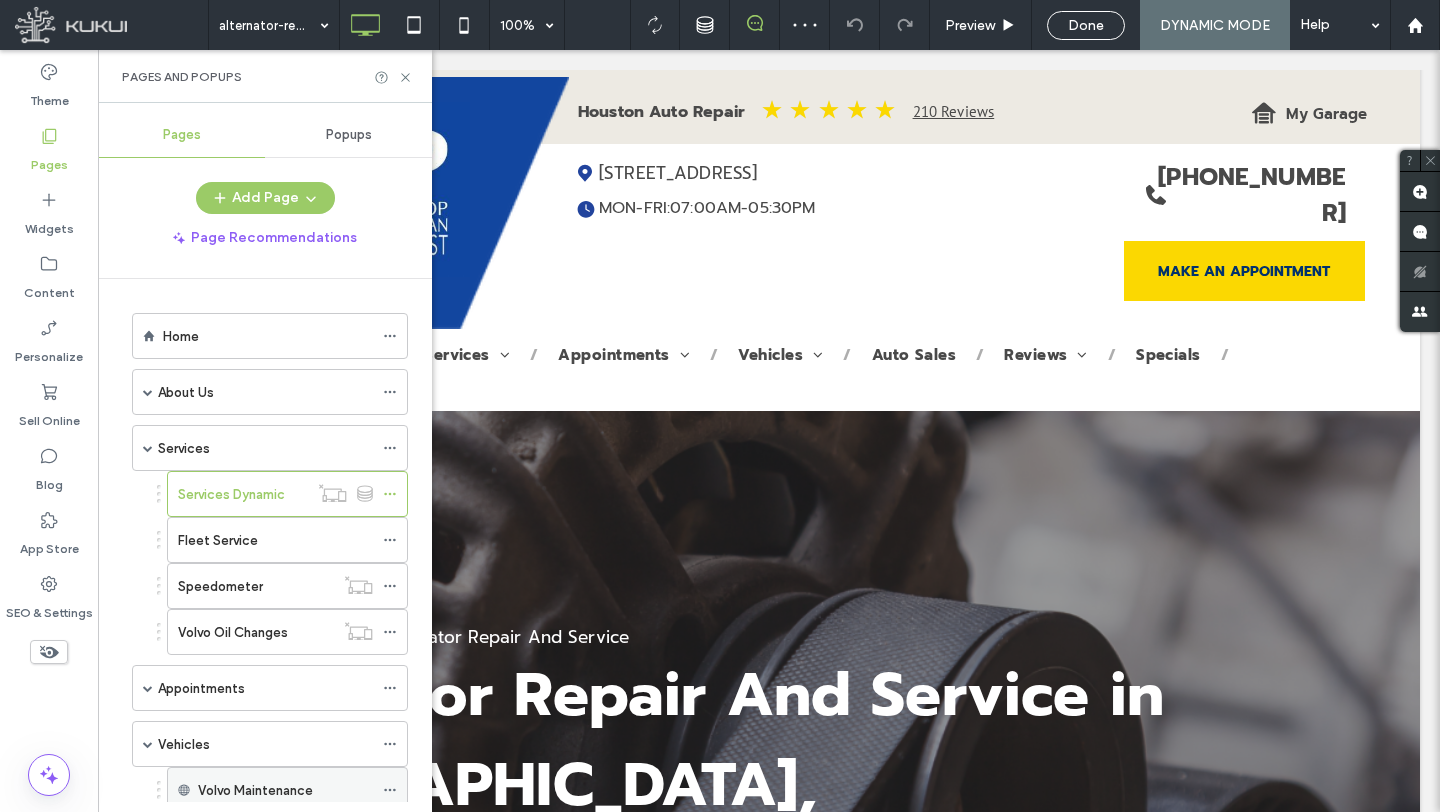 click on "Volvo Maintenance" at bounding box center (255, 790) 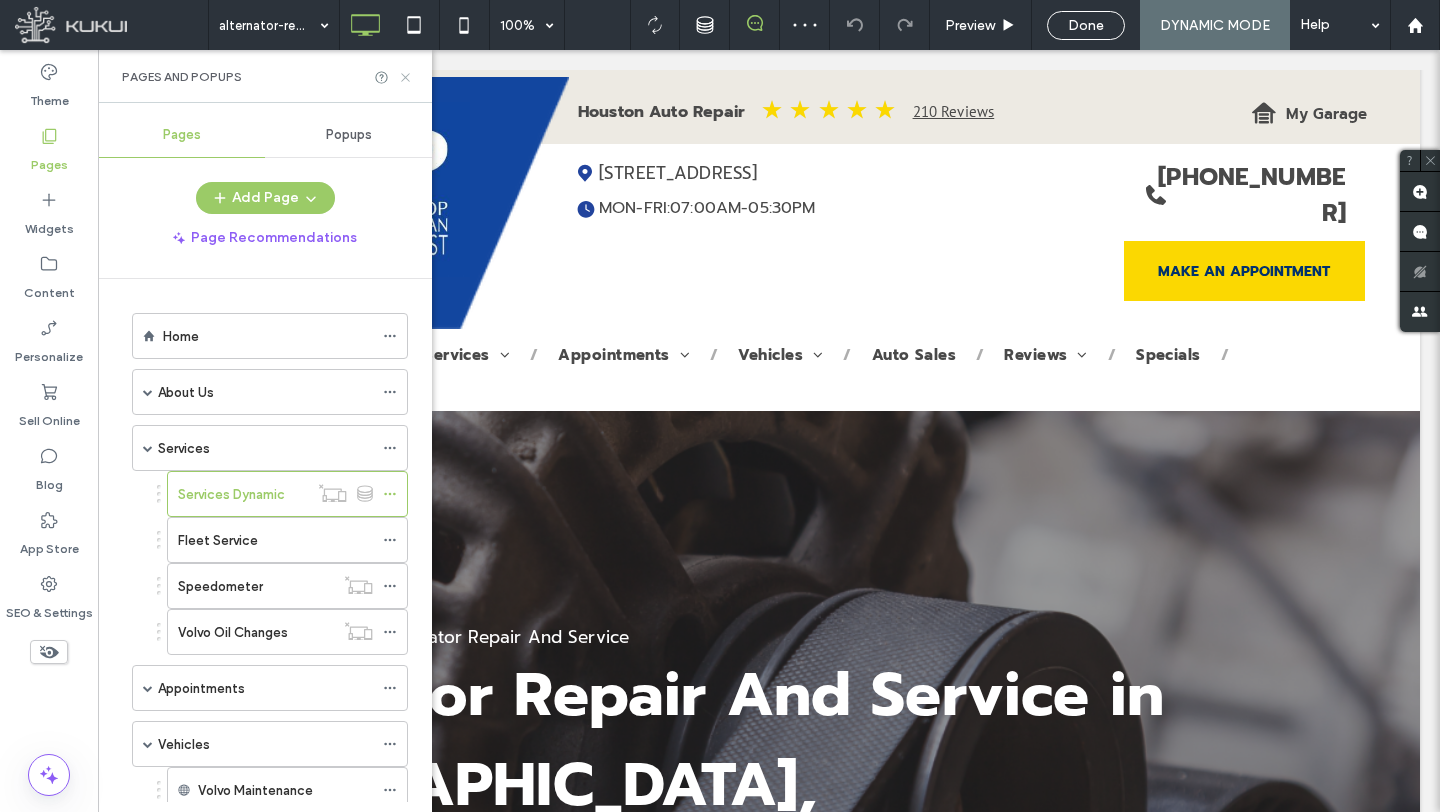 click 